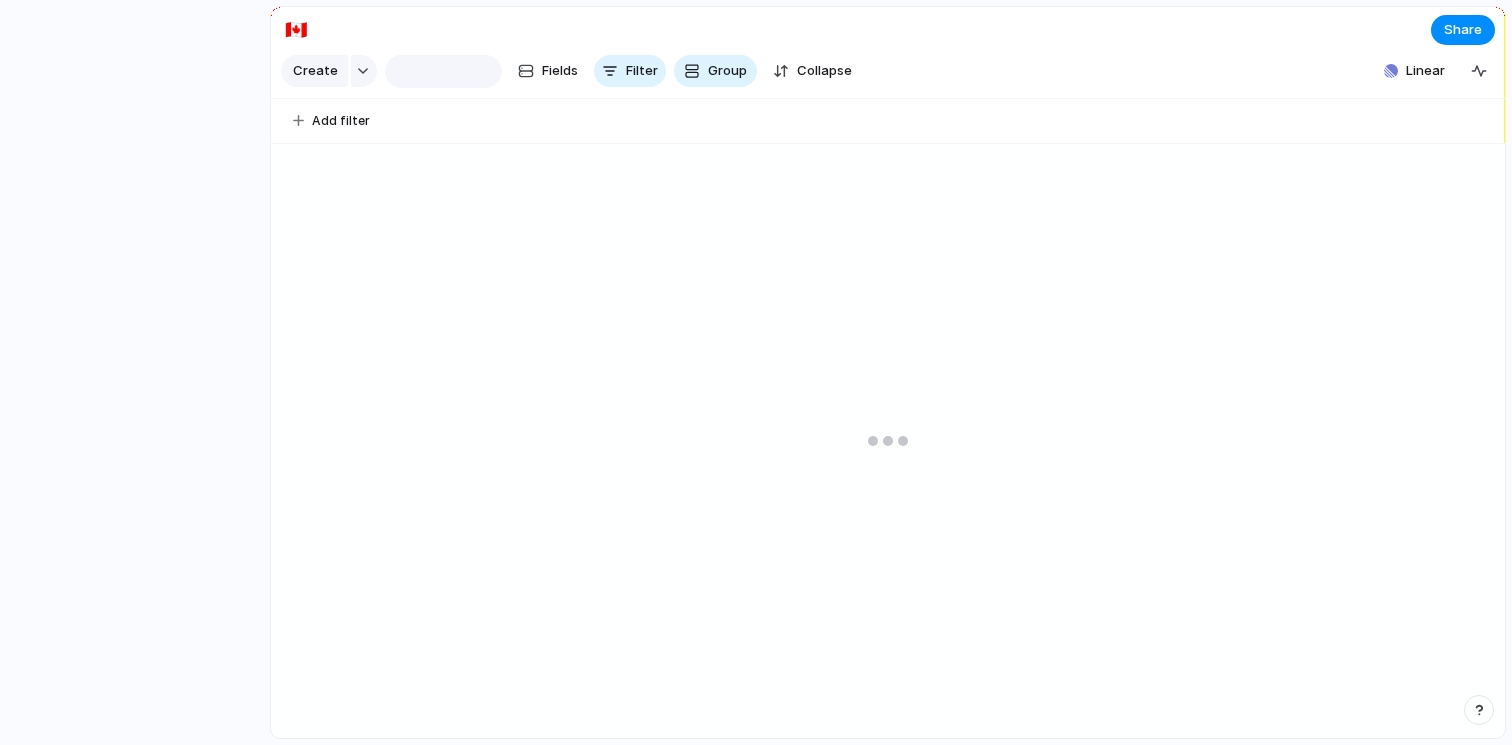 scroll, scrollTop: 0, scrollLeft: 0, axis: both 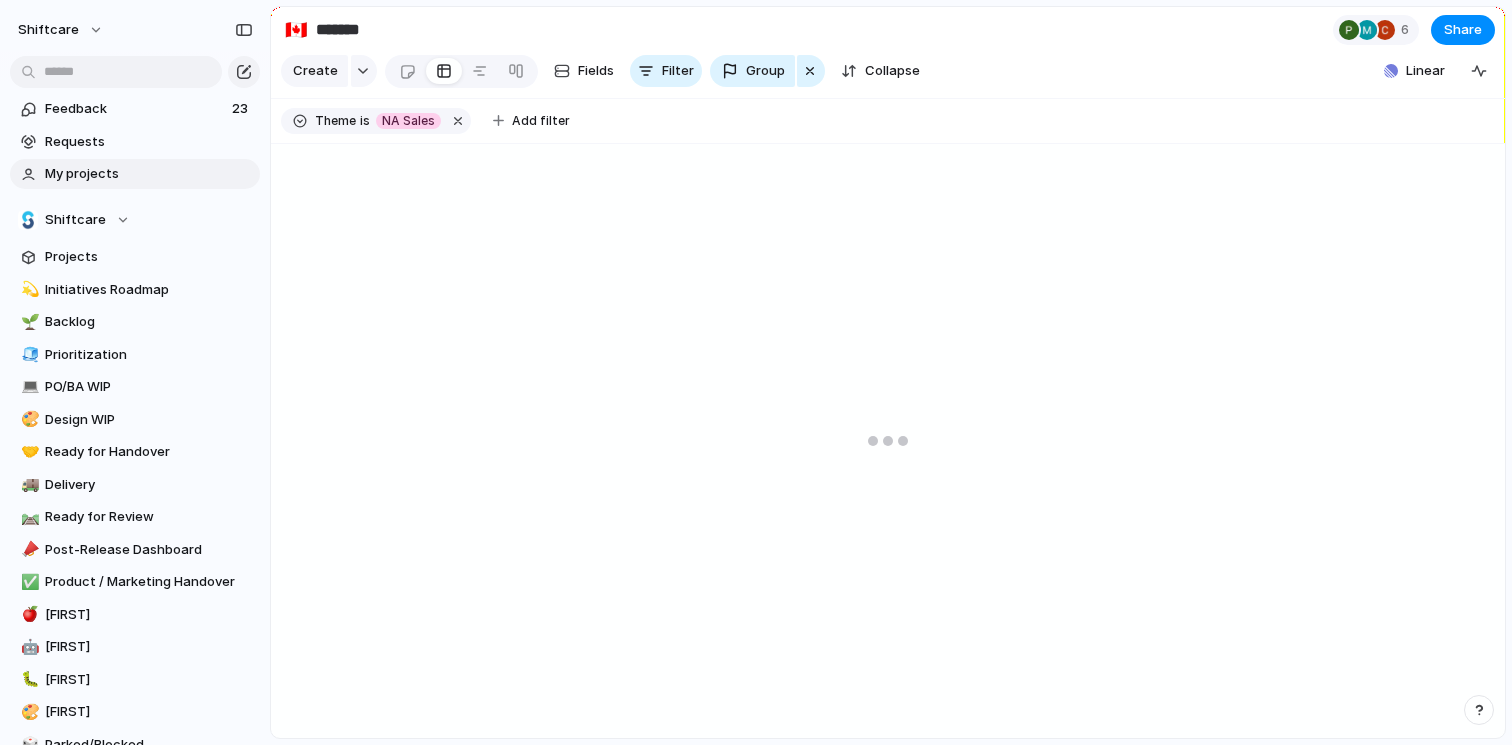 click on "My projects" at bounding box center (149, 174) 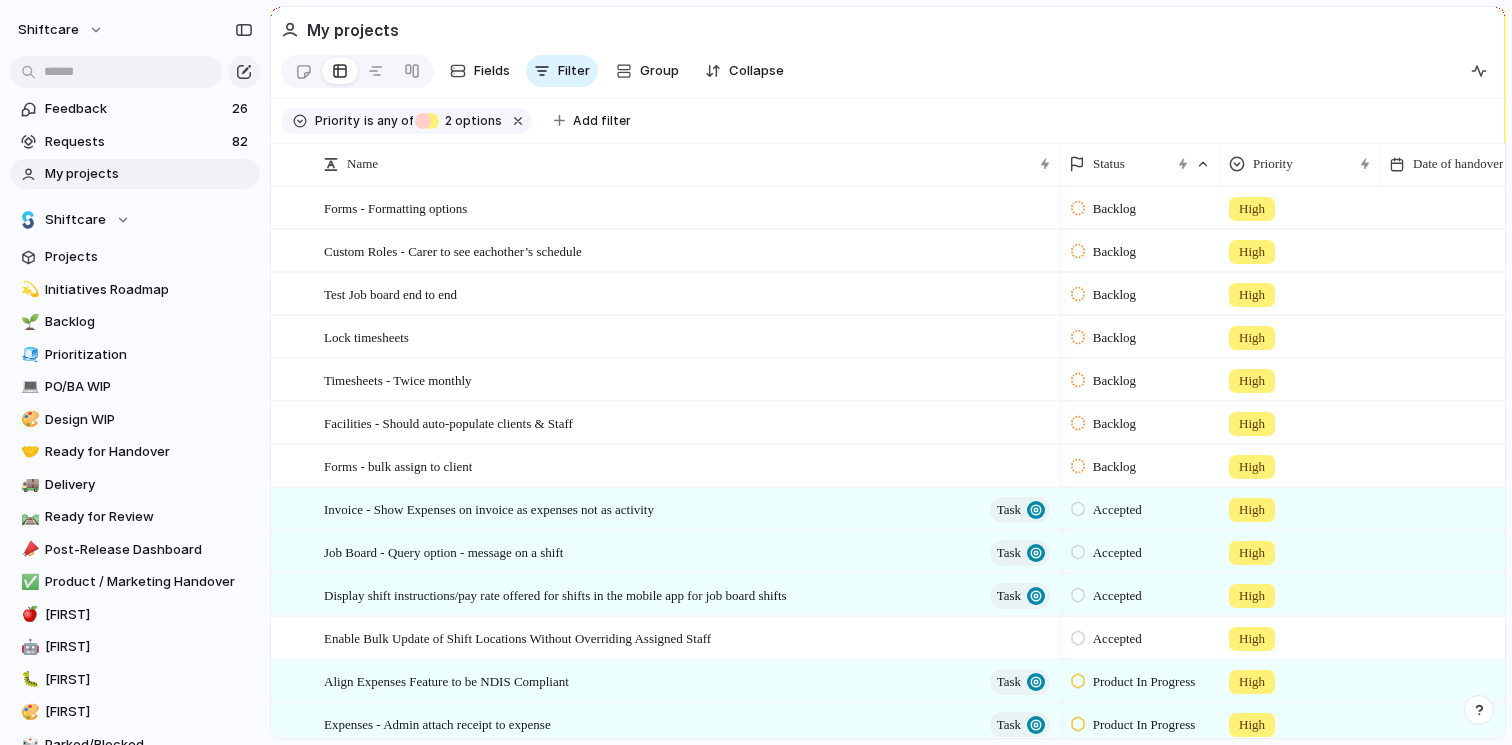 click on "My projects" at bounding box center [149, 174] 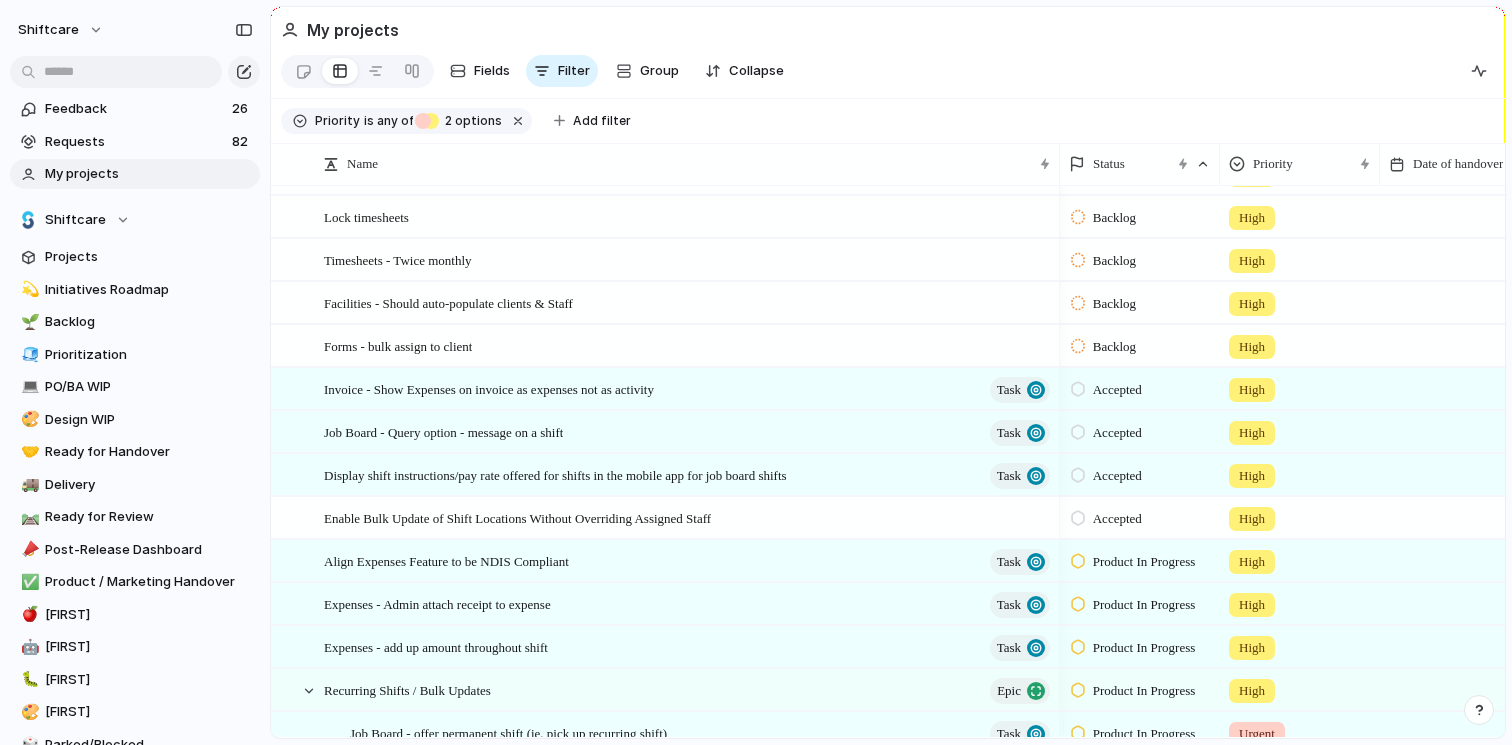 scroll, scrollTop: 240, scrollLeft: 0, axis: vertical 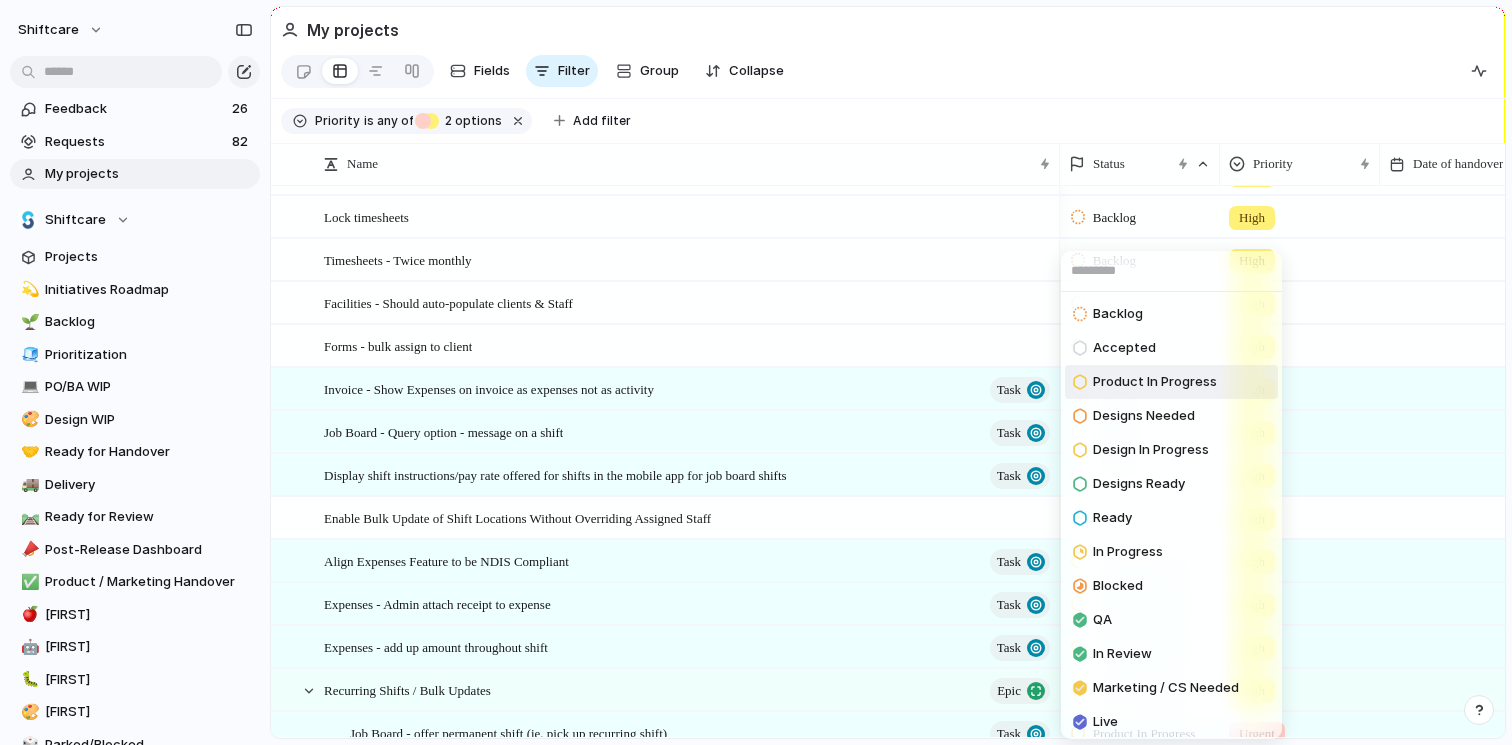 click on "Product In Progress" at bounding box center [1155, 382] 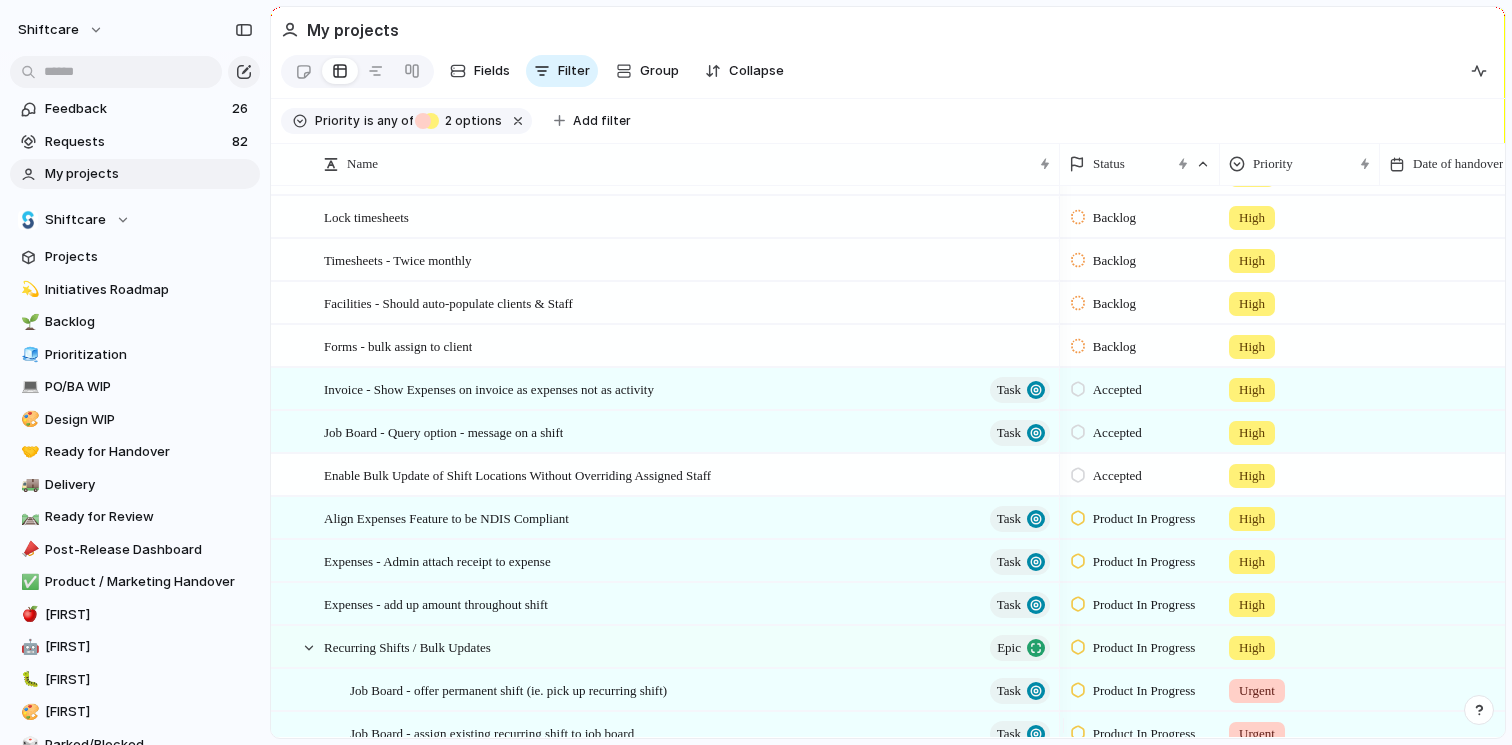 scroll, scrollTop: 240, scrollLeft: 0, axis: vertical 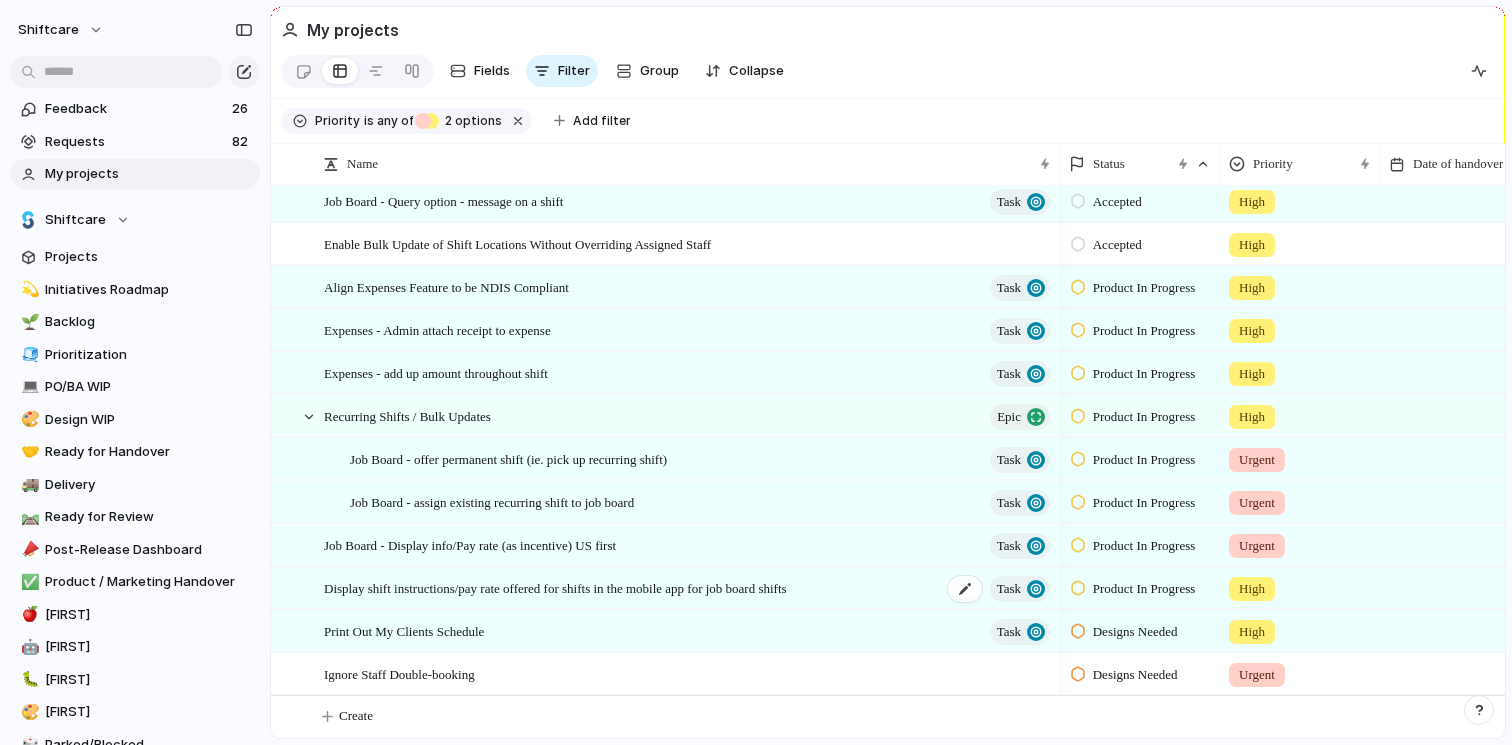 click on "Display shift instructions/pay rate offered for shifts in the mobile app for job board shifts Task" at bounding box center (688, 588) 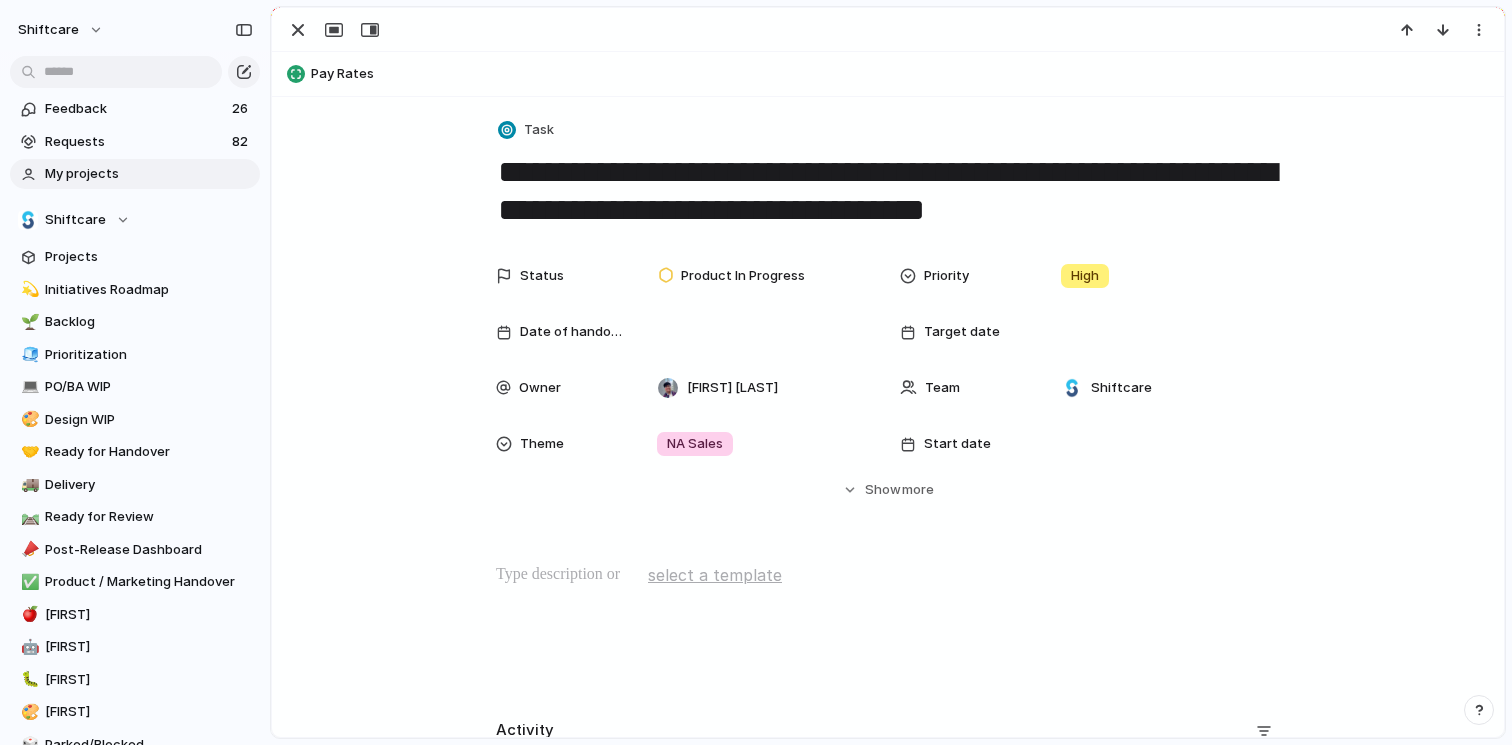 scroll, scrollTop: 0, scrollLeft: 0, axis: both 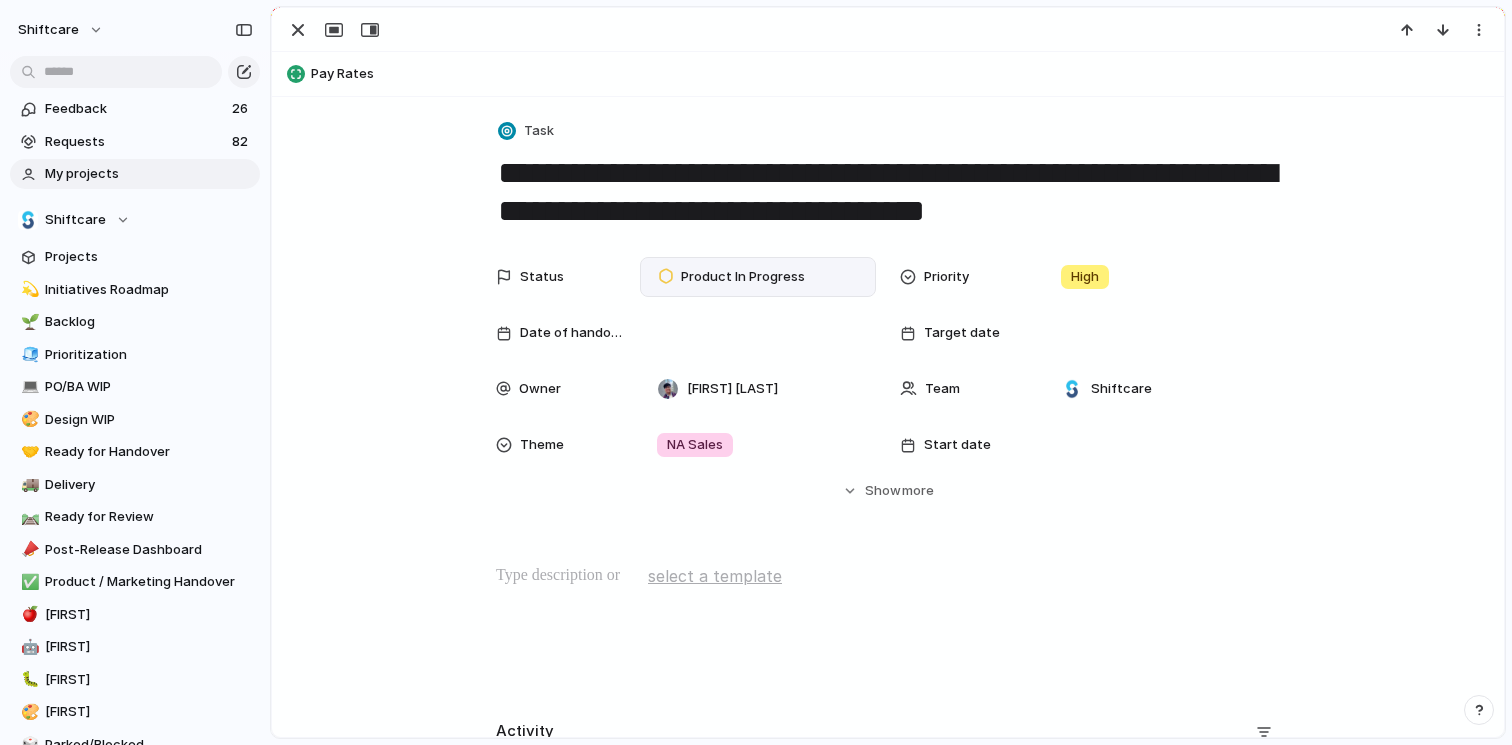 click on "Product In Progress" at bounding box center (743, 277) 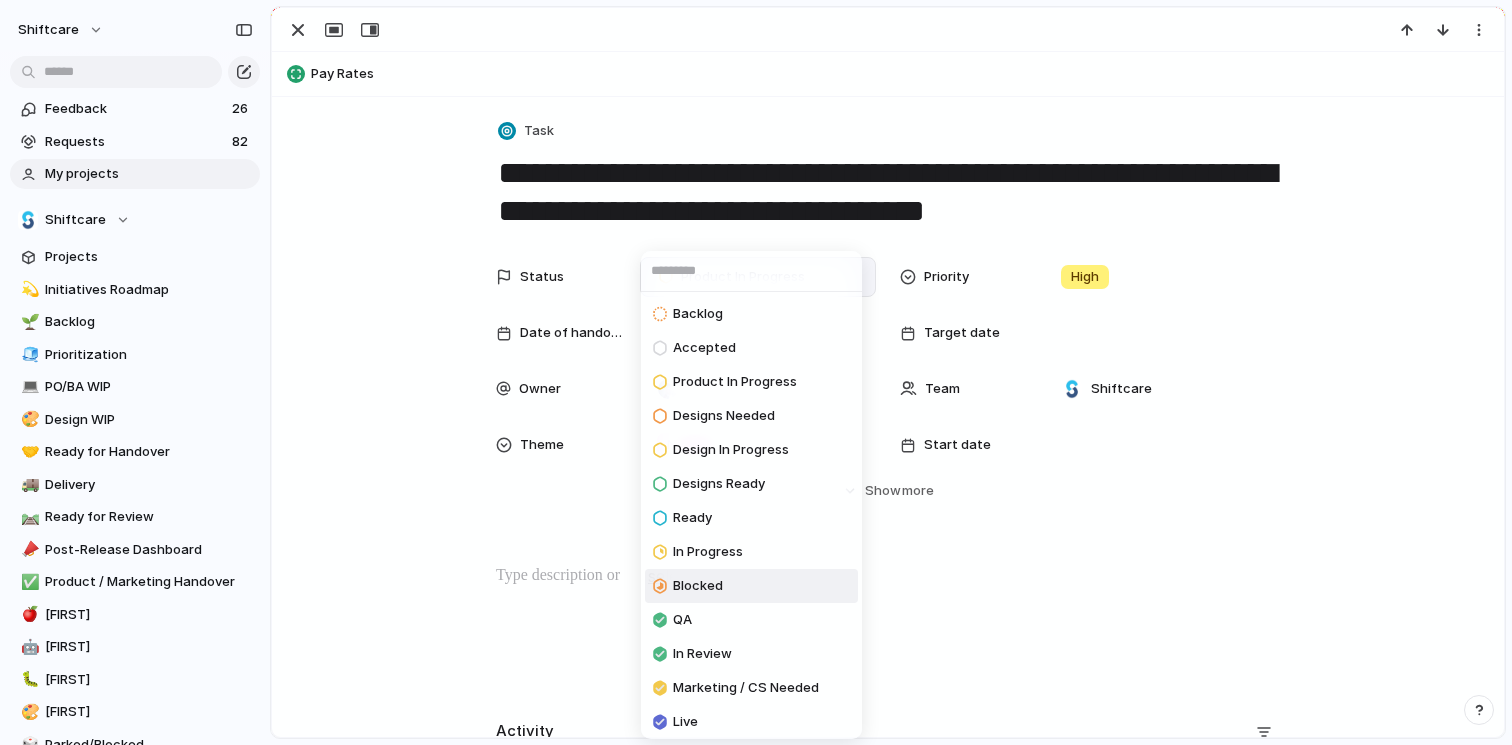 click on "Blocked" at bounding box center (751, 586) 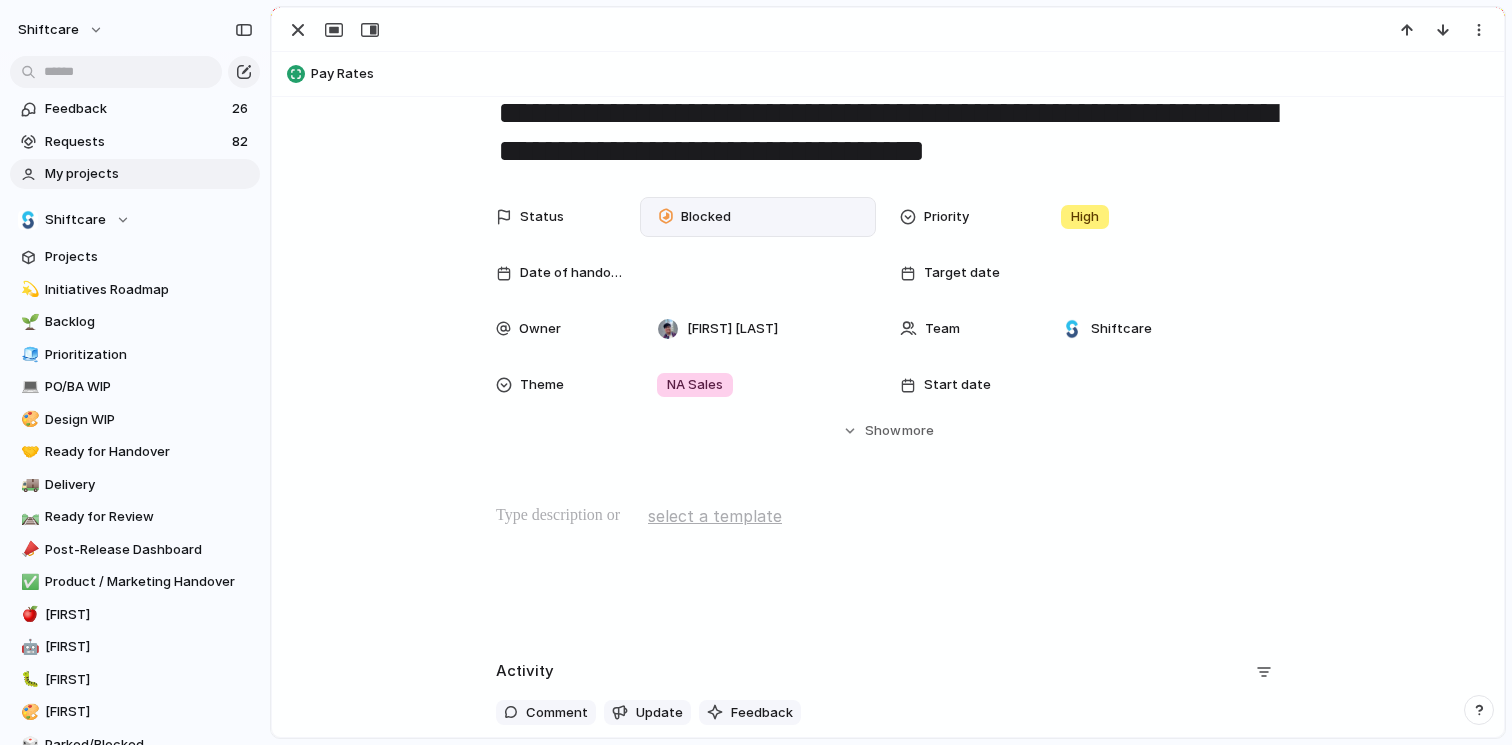 scroll, scrollTop: 120, scrollLeft: 0, axis: vertical 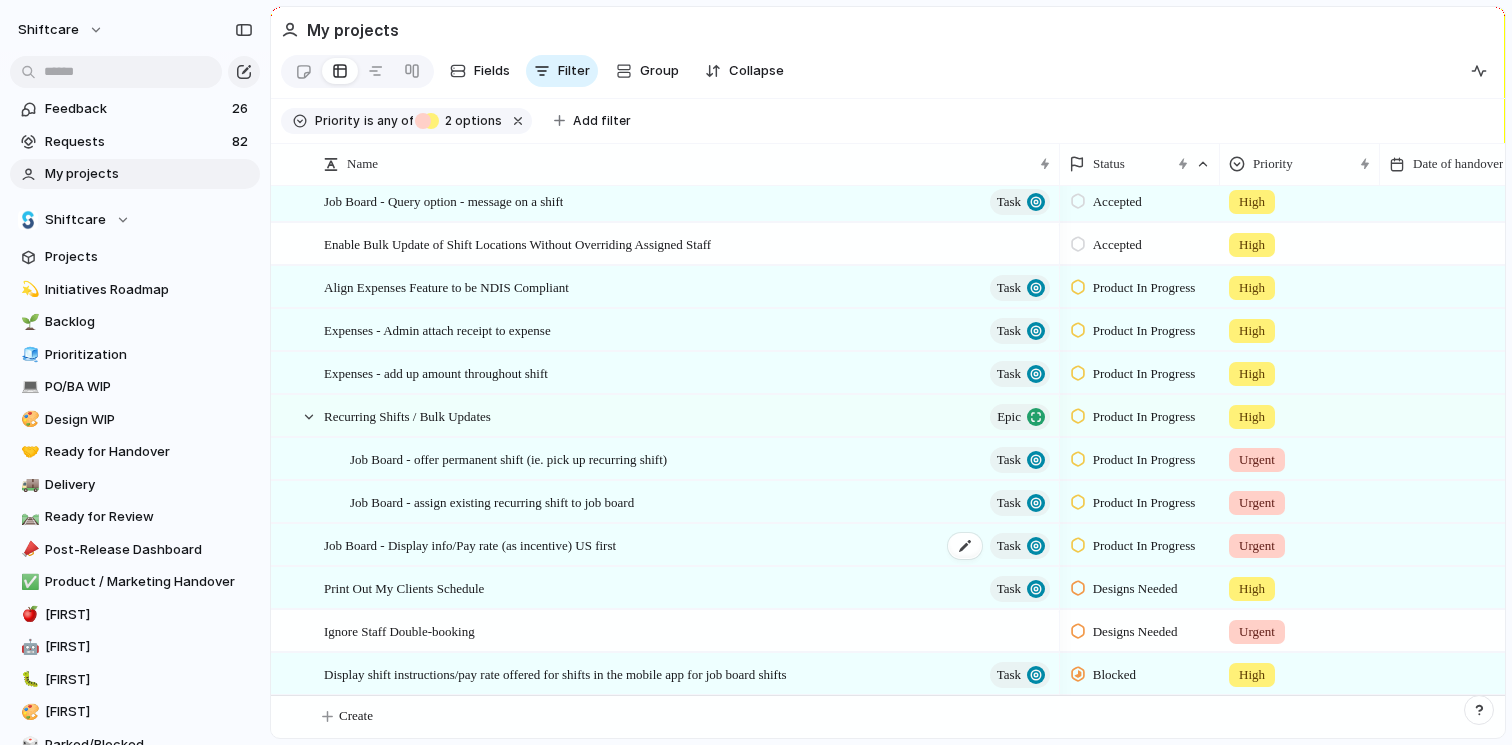 click on "Job Board - Display info/Pay rate (as incentive) US first" at bounding box center [470, 544] 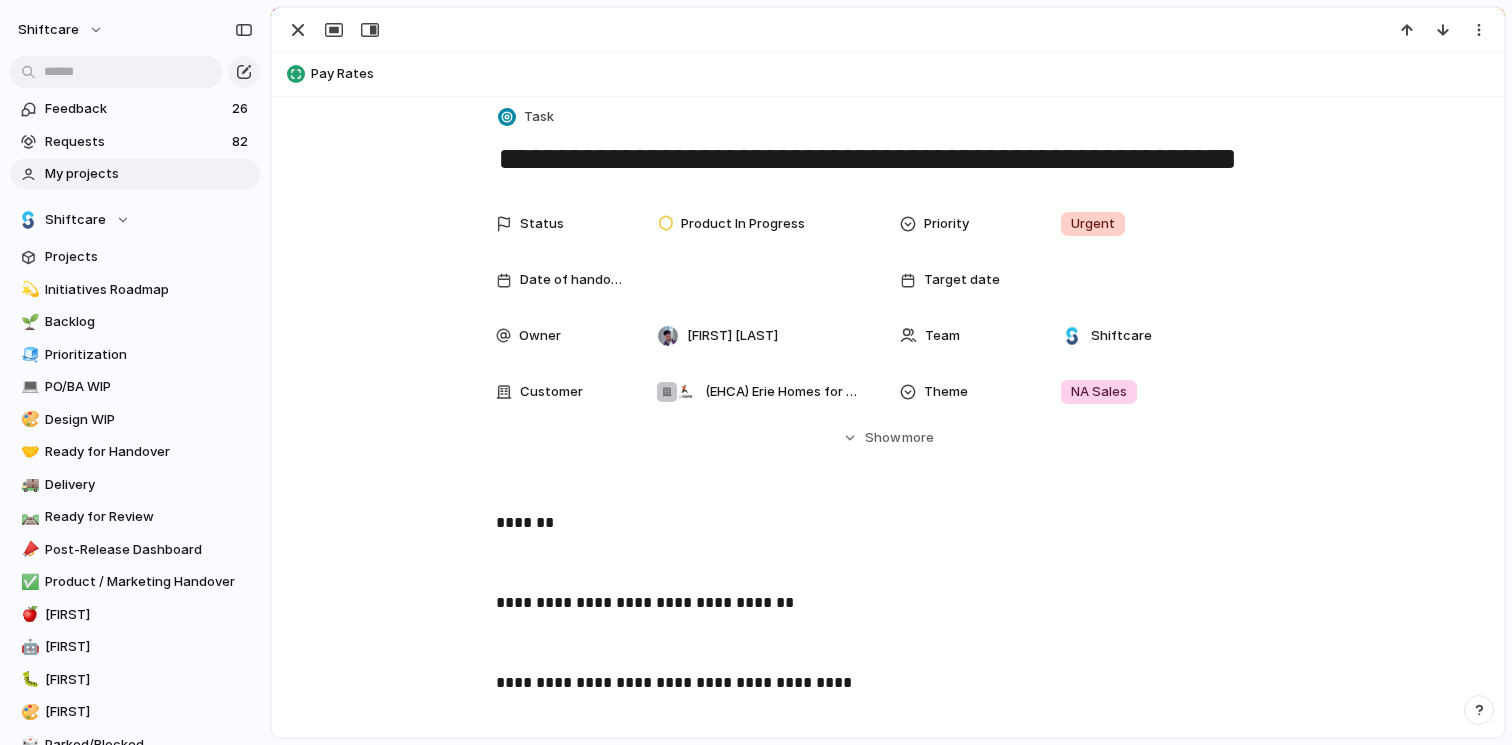 scroll, scrollTop: 0, scrollLeft: 0, axis: both 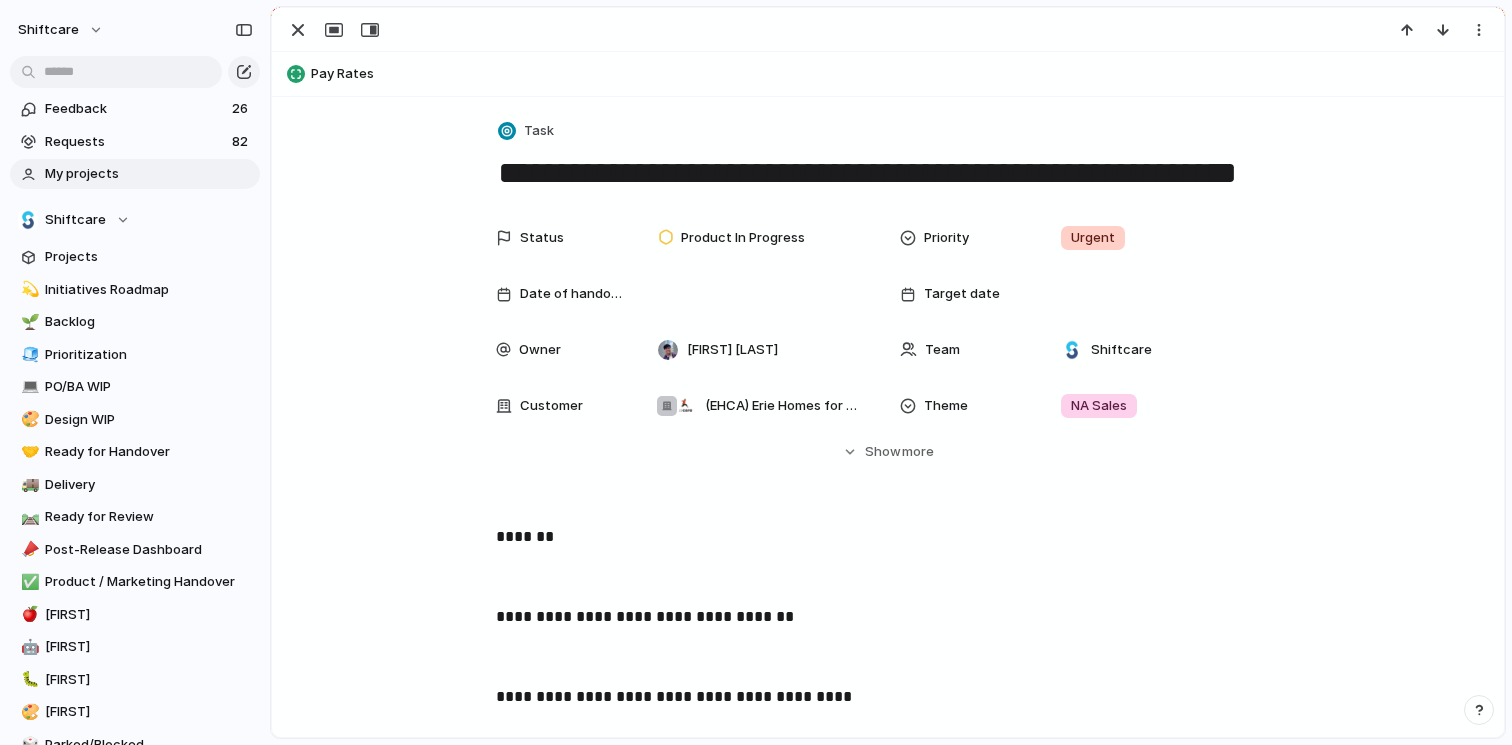 click on "*******" at bounding box center (888, 537) 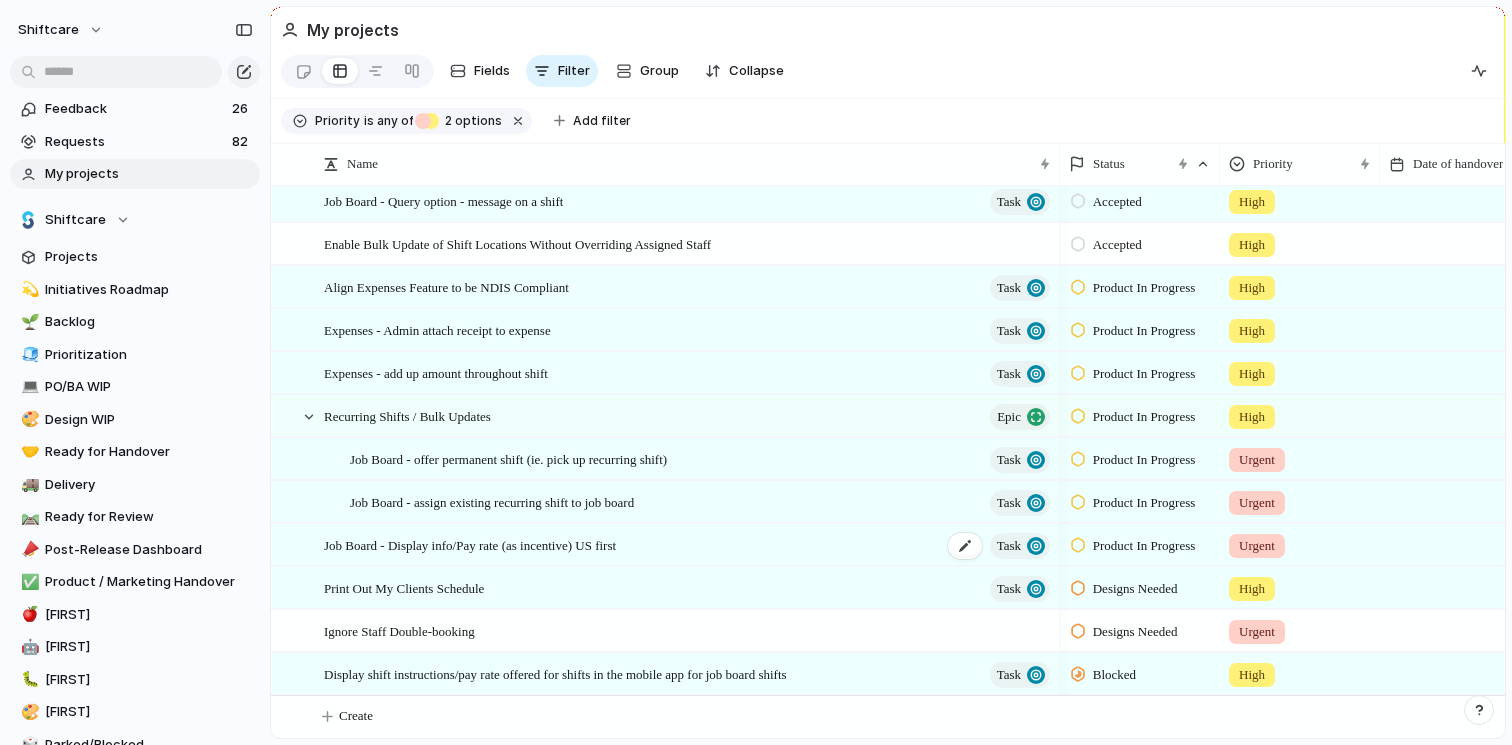 scroll, scrollTop: 363, scrollLeft: 0, axis: vertical 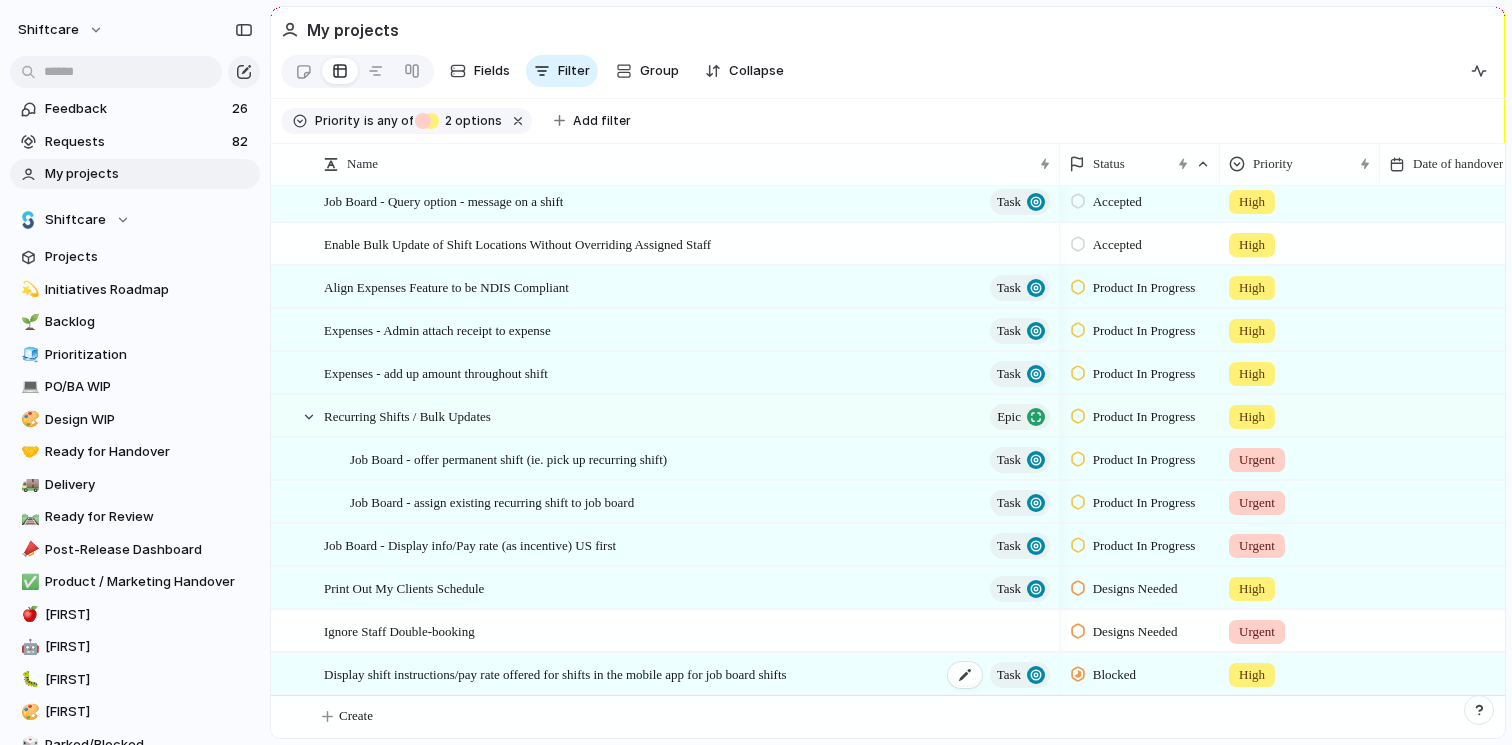 click on "Display shift instructions/pay rate offered for shifts in the mobile app for job board shifts" at bounding box center (555, 673) 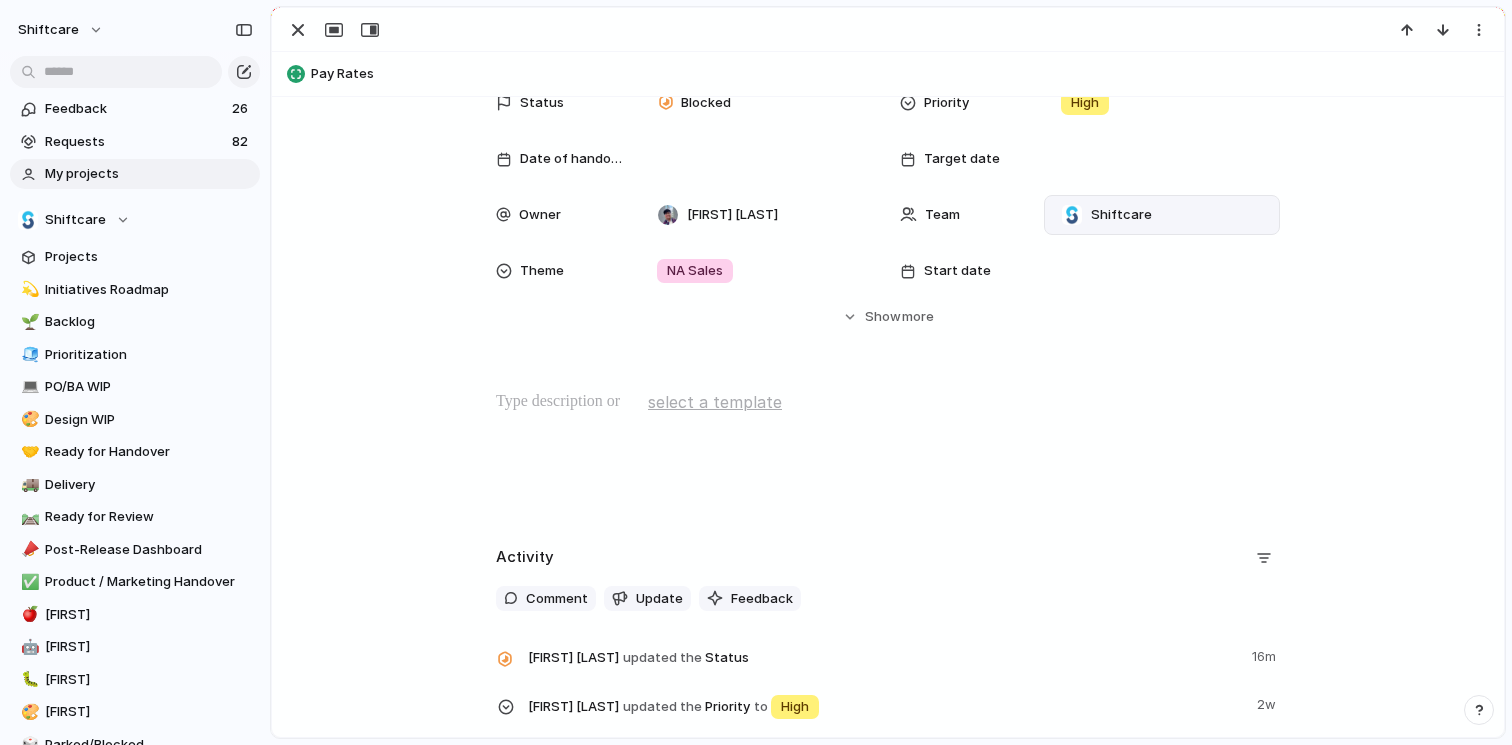 scroll, scrollTop: 0, scrollLeft: 0, axis: both 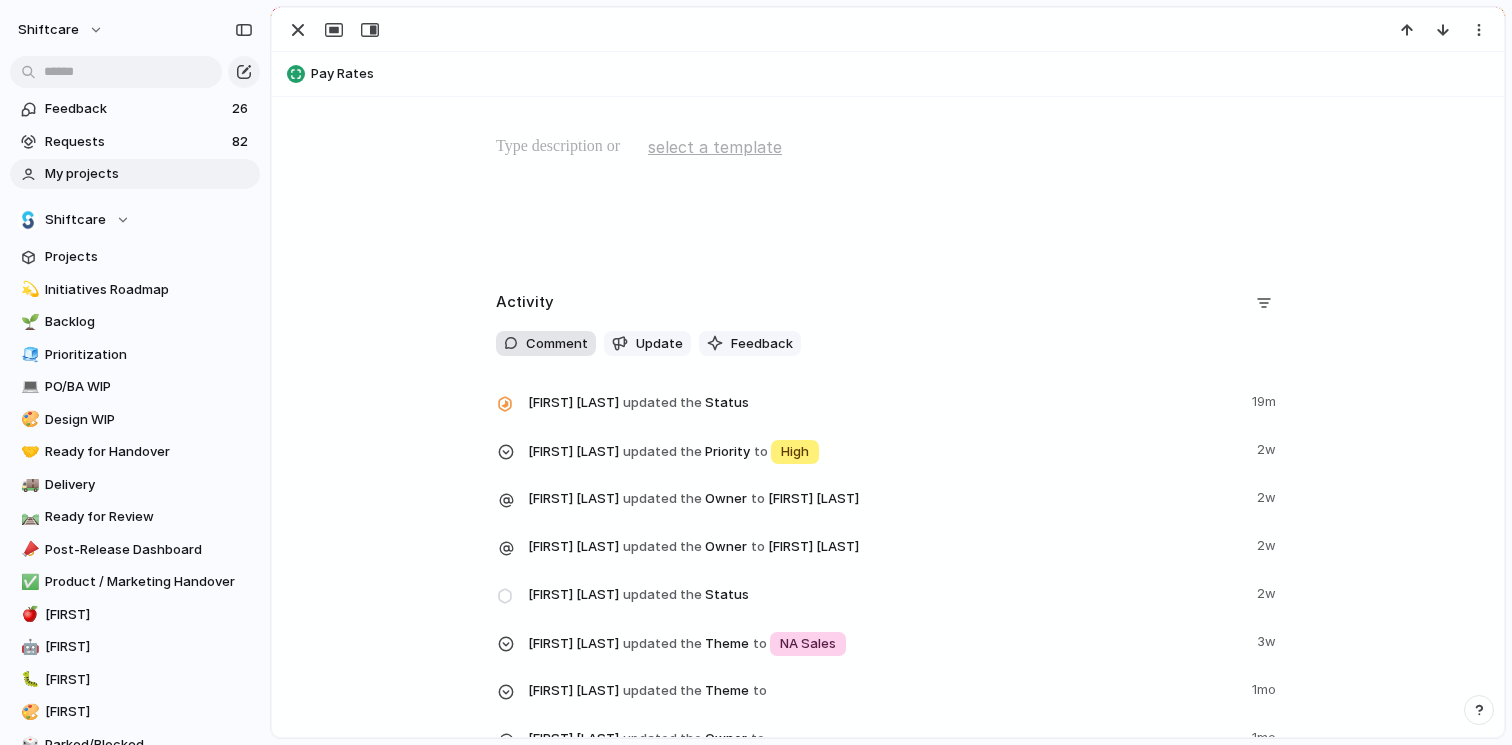 click on "Comment" at bounding box center (557, 344) 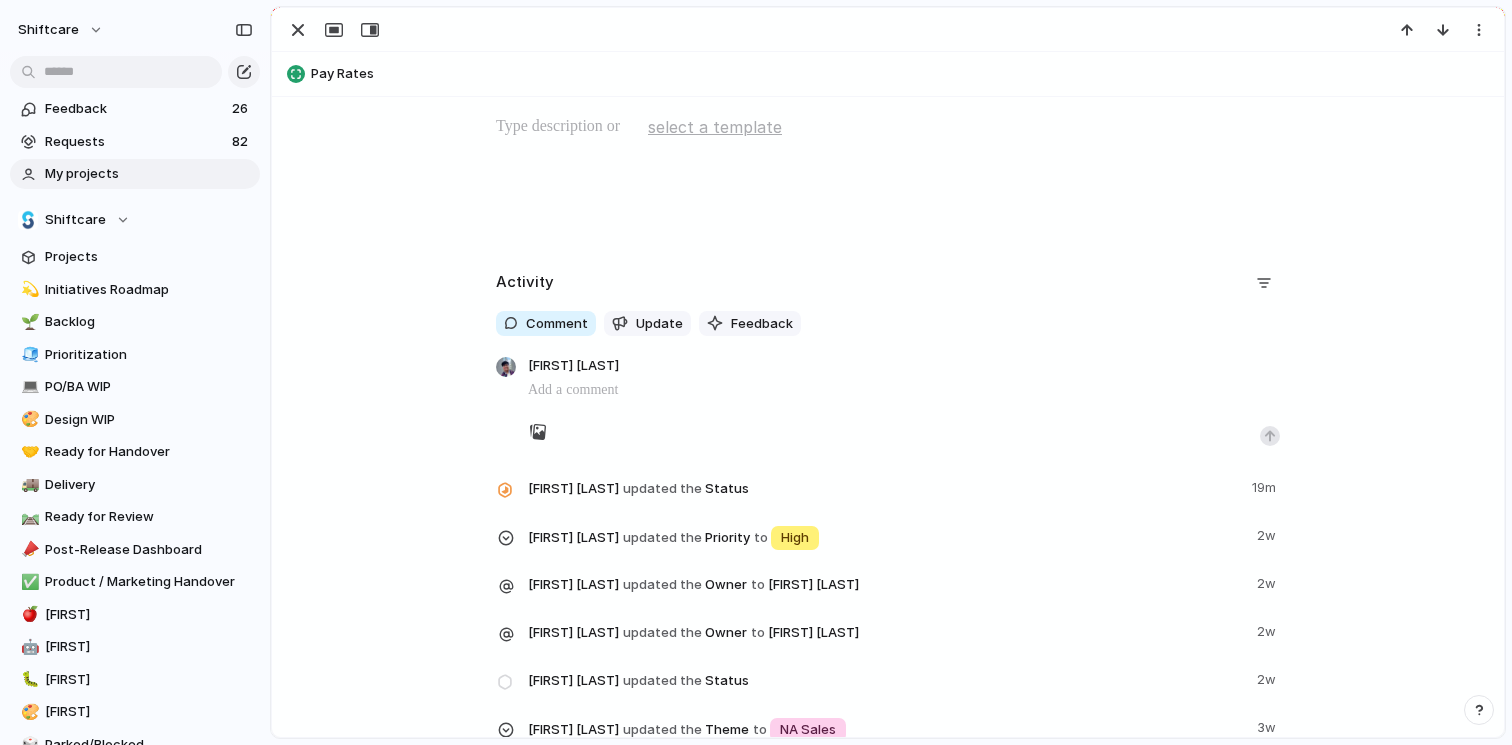 scroll, scrollTop: 451, scrollLeft: 0, axis: vertical 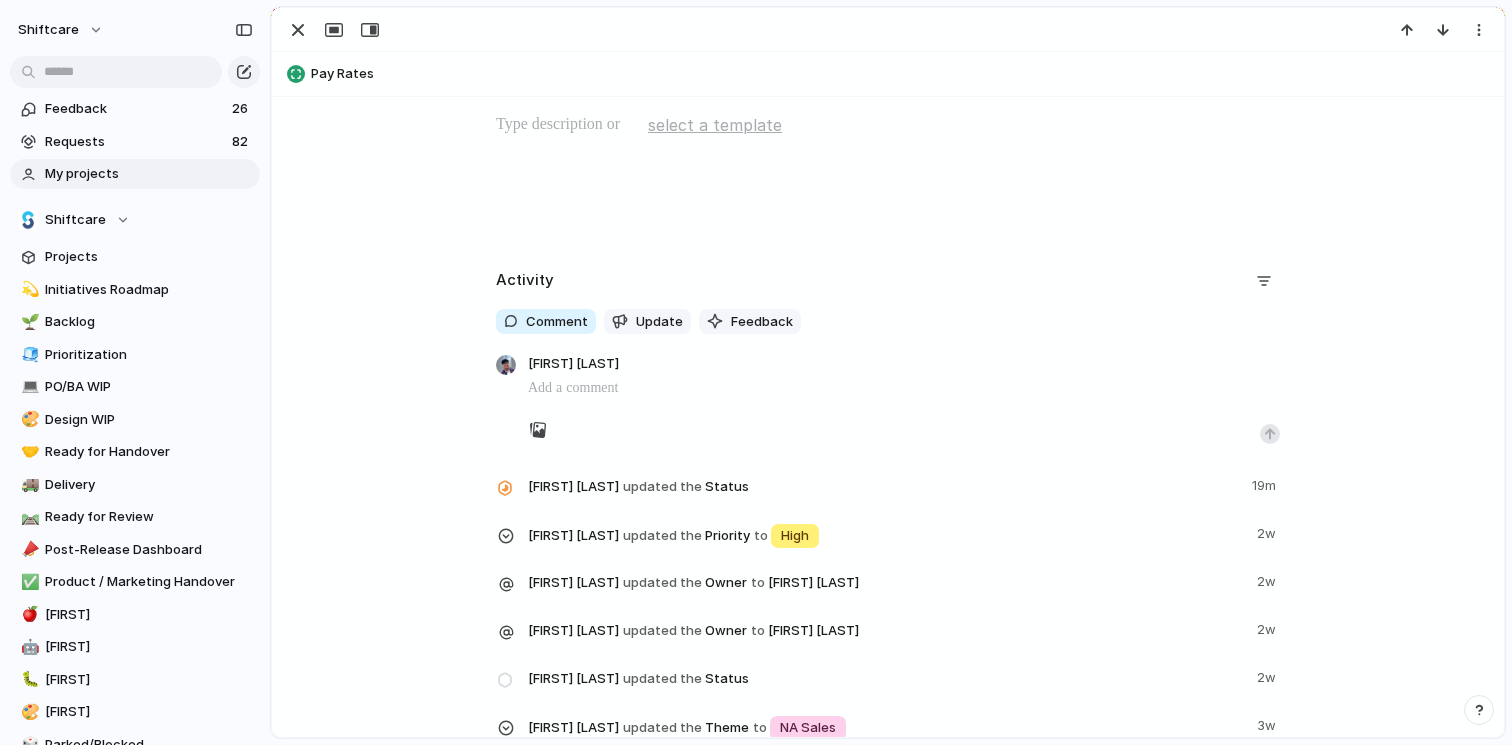 type 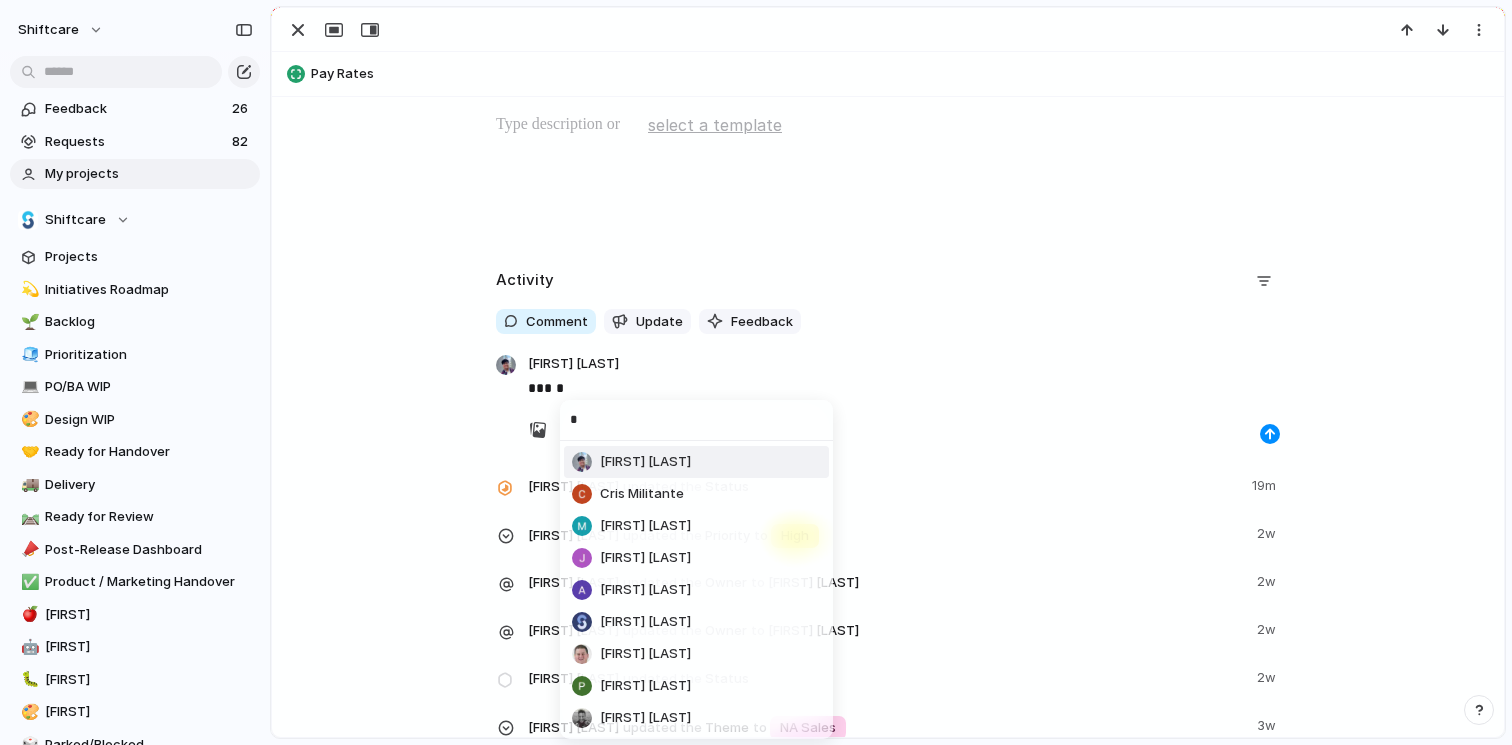 type on "**" 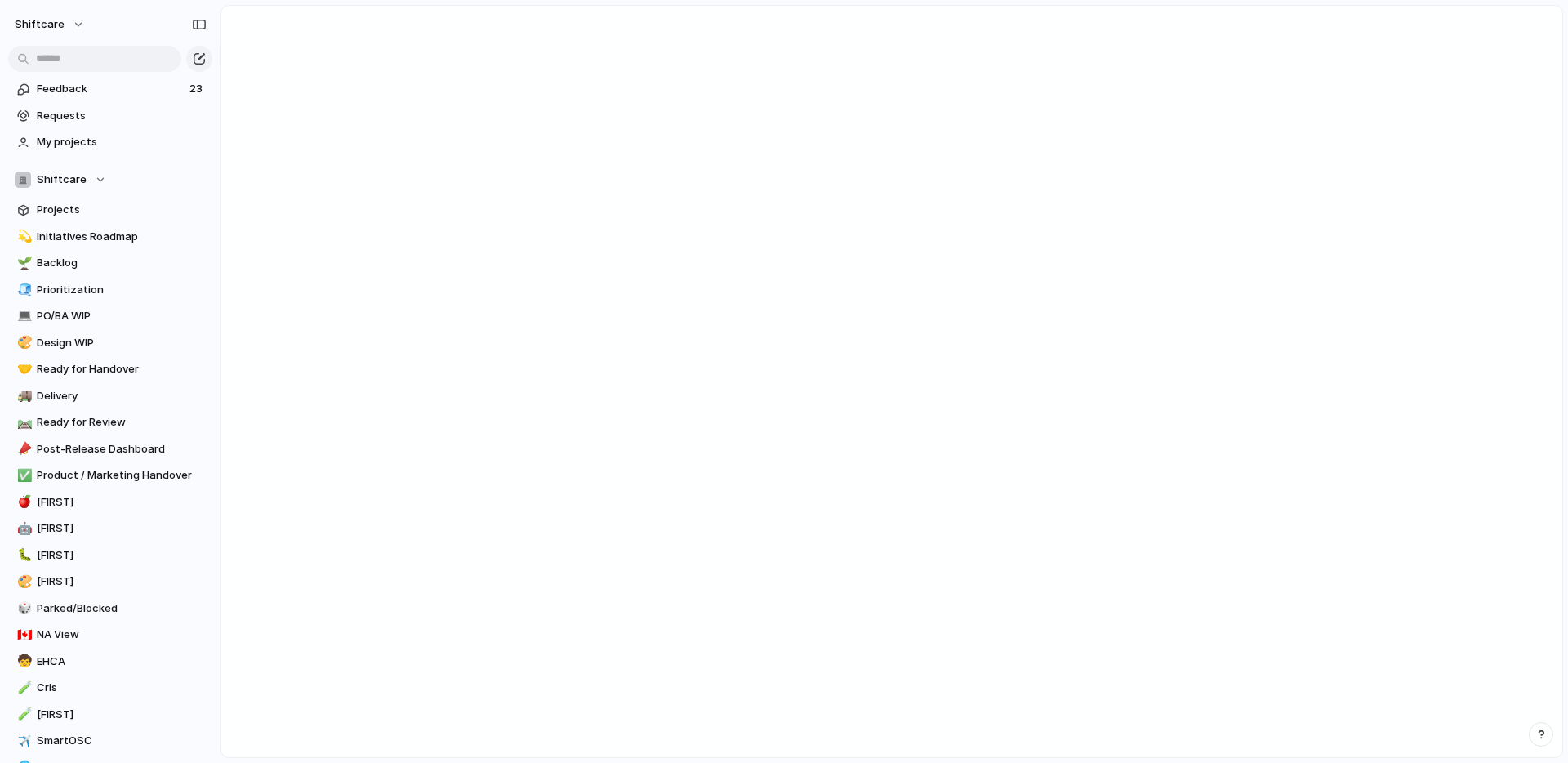 scroll, scrollTop: 0, scrollLeft: 0, axis: both 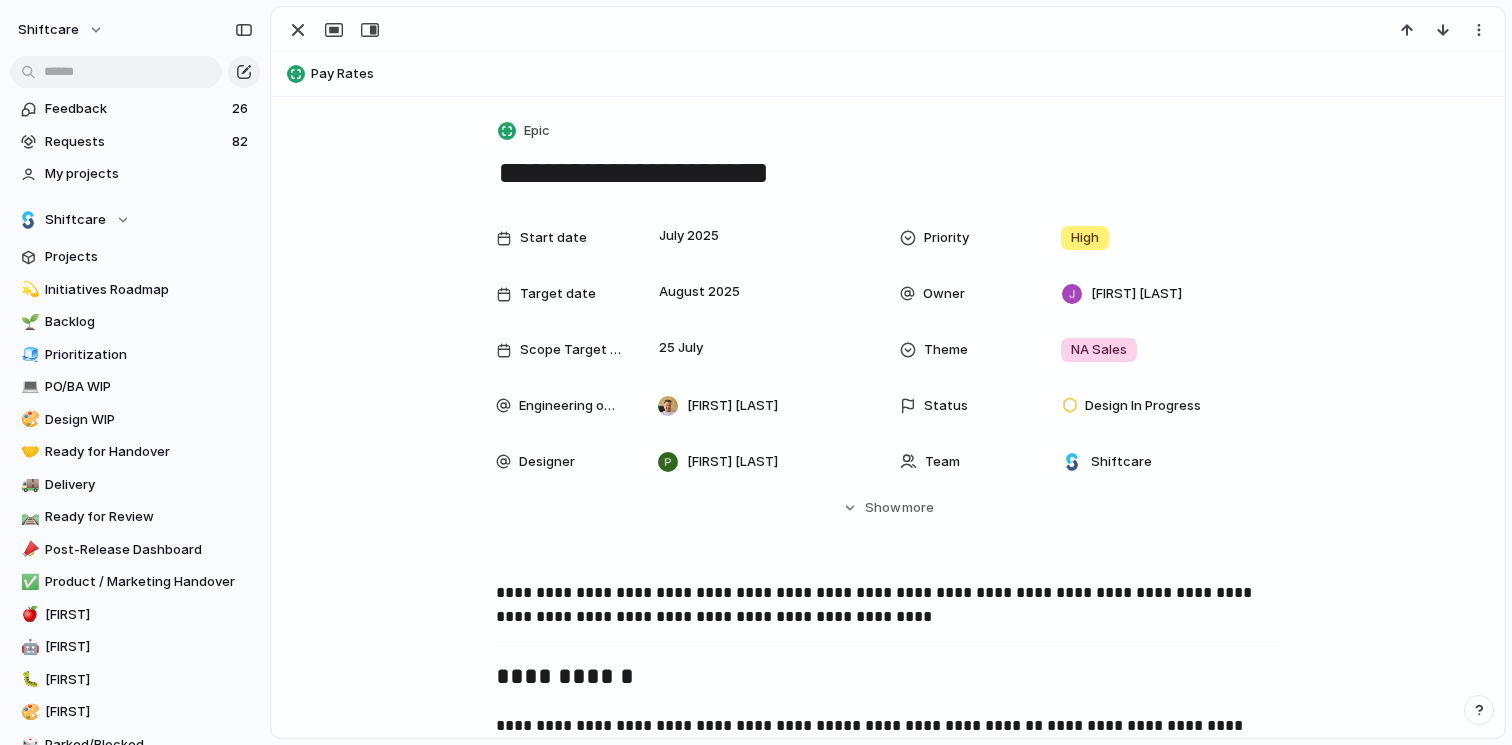 drag, startPoint x: 659, startPoint y: 141, endPoint x: 687, endPoint y: 127, distance: 31.304953 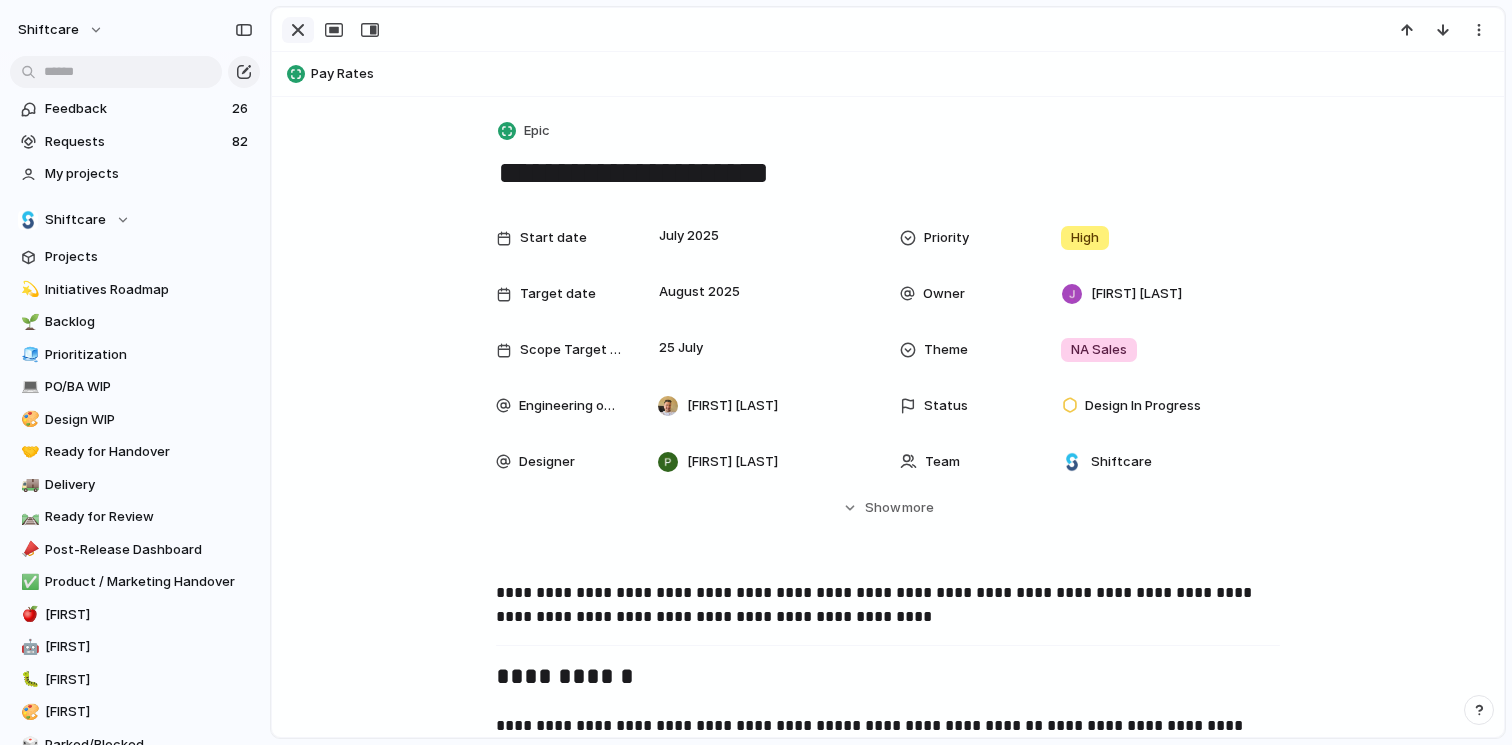 click at bounding box center (298, 30) 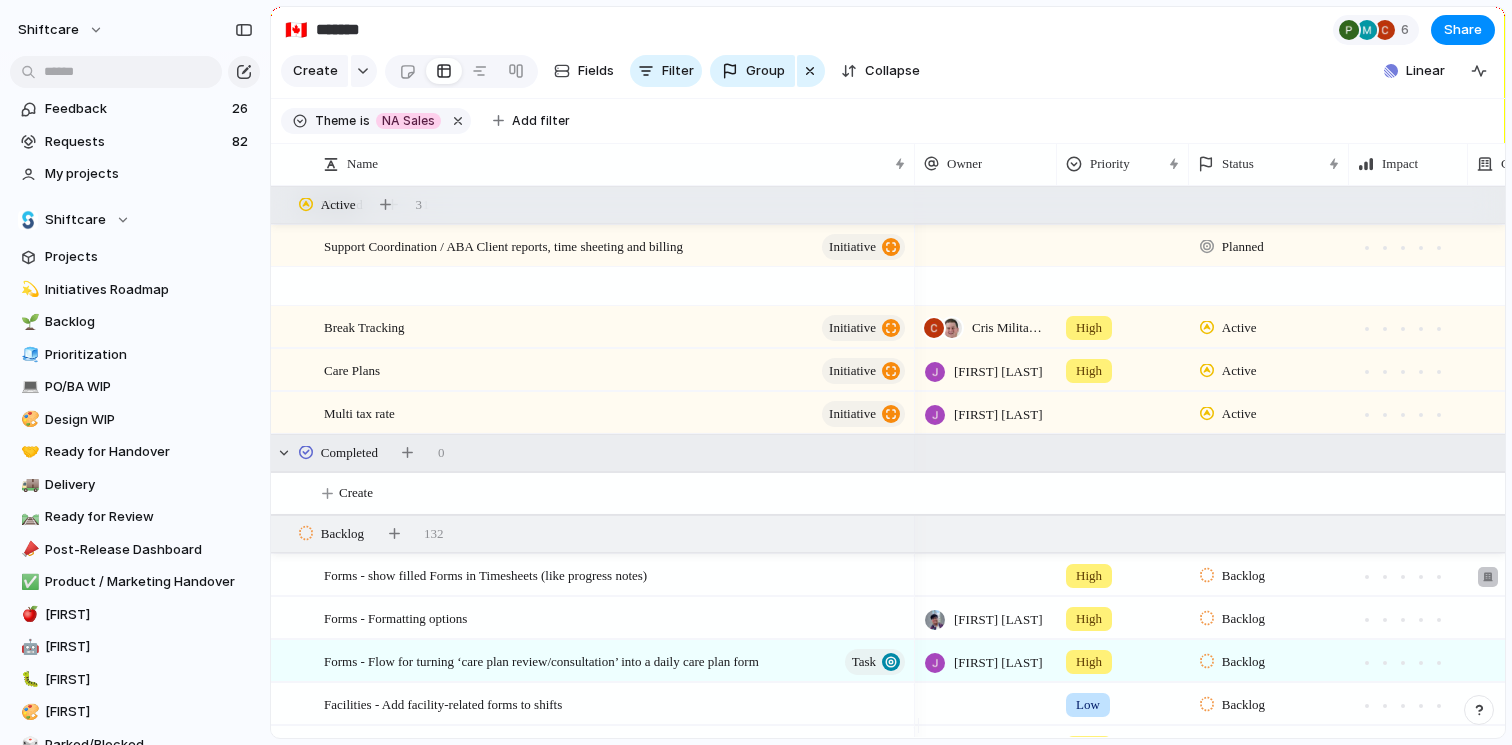 scroll, scrollTop: 120, scrollLeft: 0, axis: vertical 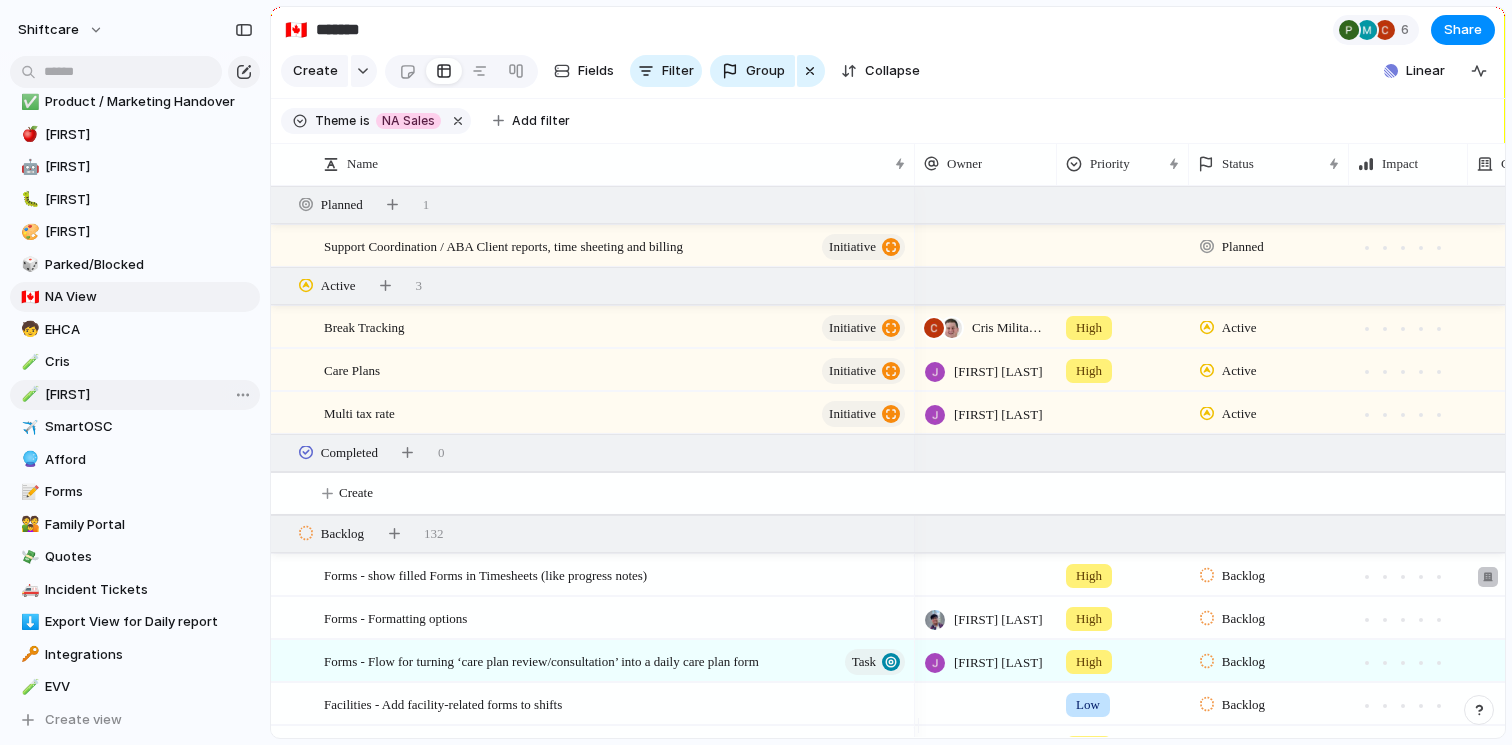 click on "[FIRST]" at bounding box center (149, 395) 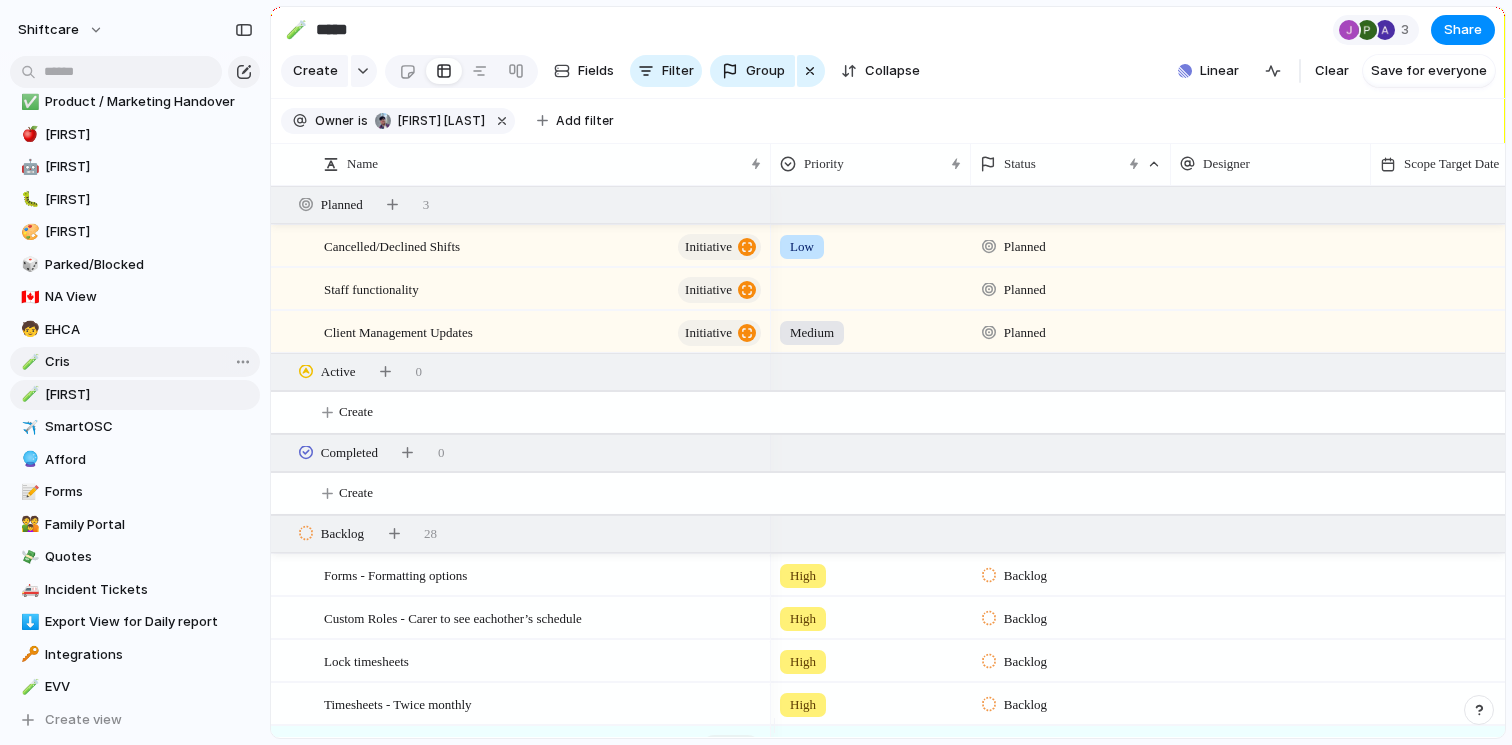 click on "Cris" at bounding box center (149, 362) 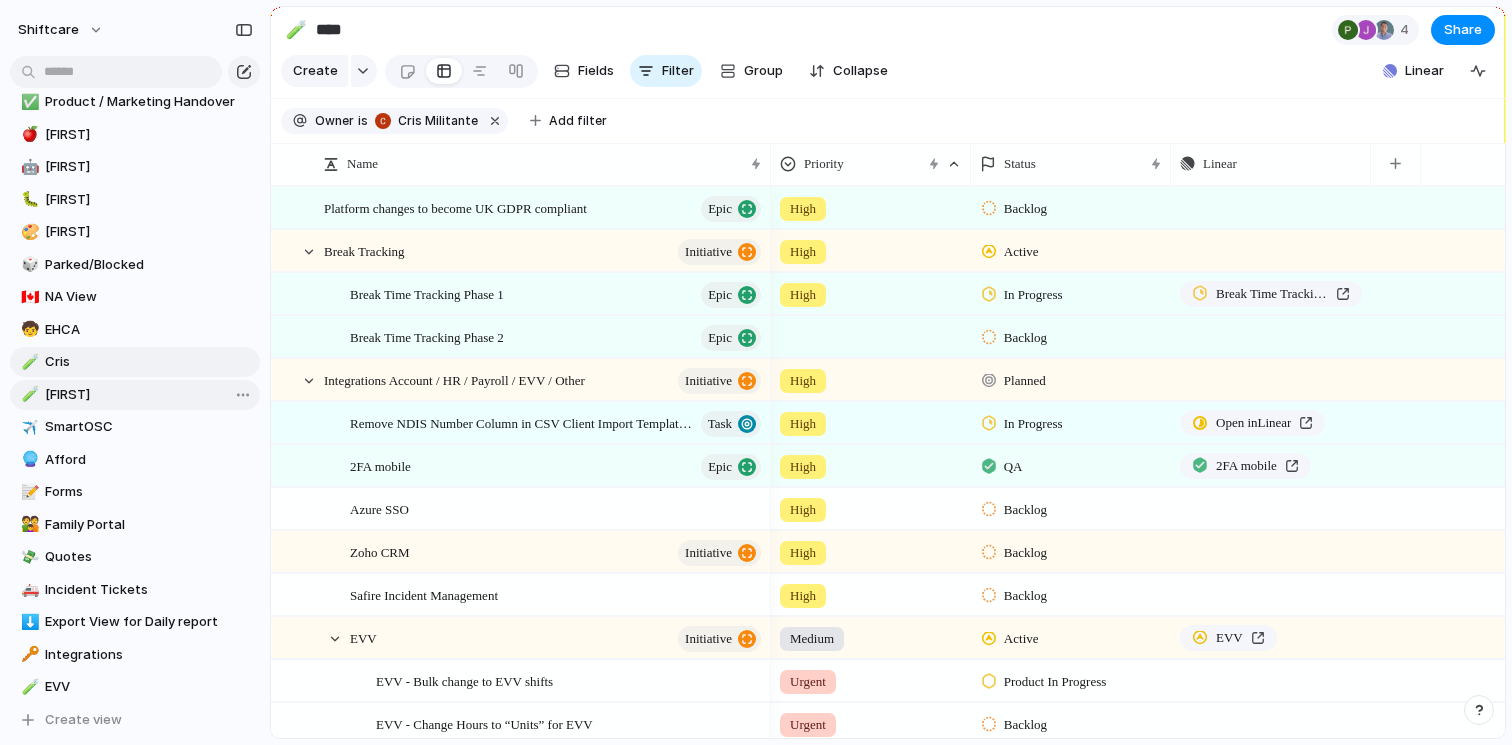 click on "[FIRST]" at bounding box center (149, 395) 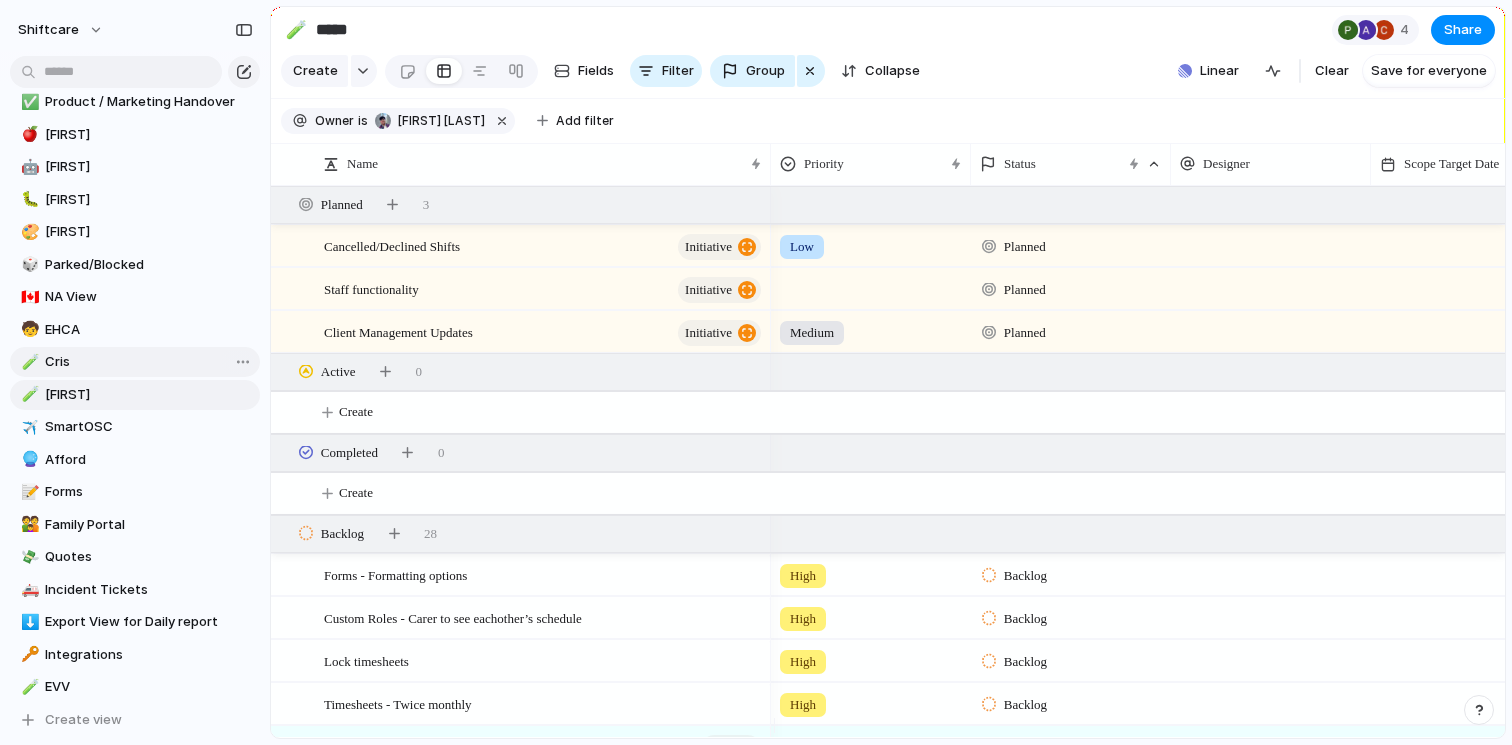 click on "Cris" at bounding box center [149, 362] 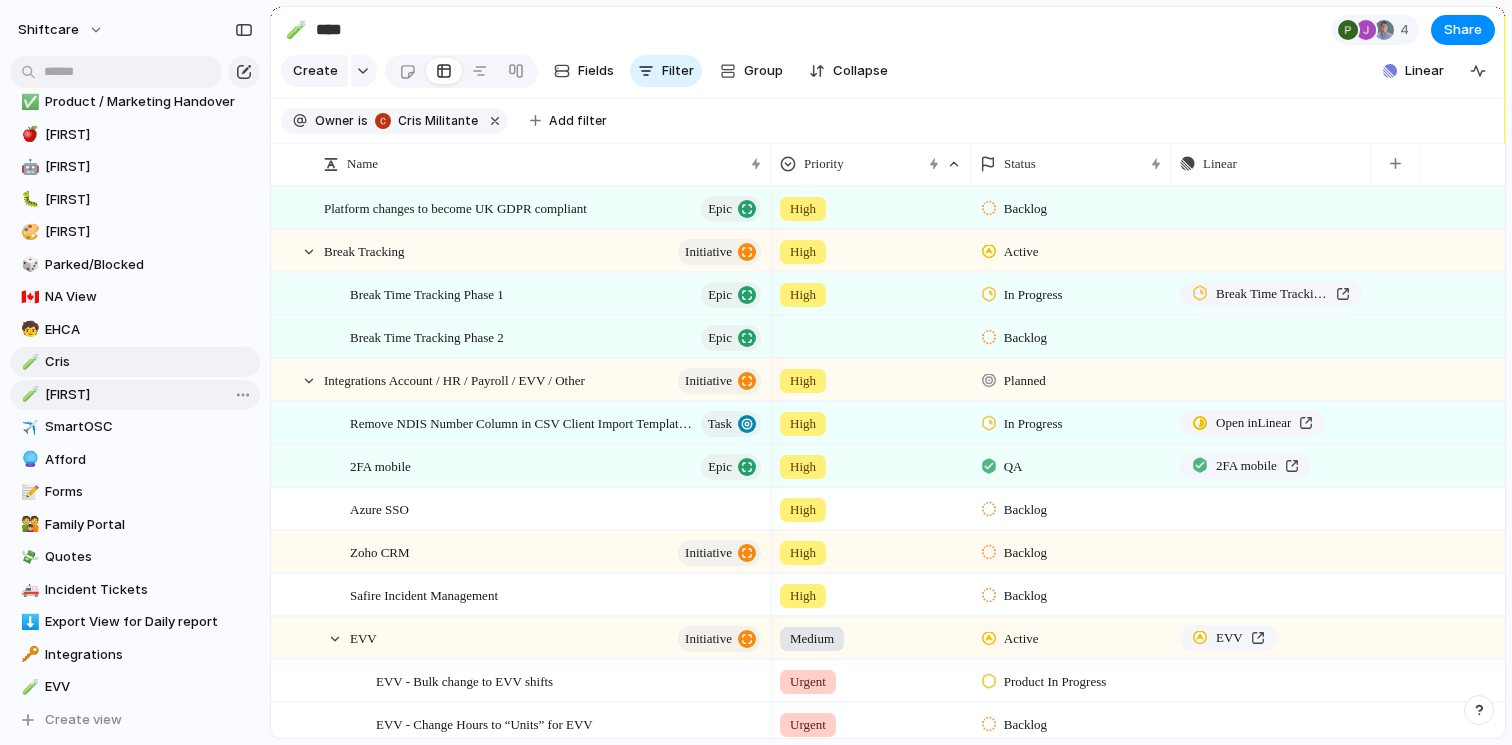 click on "🧪 Mikey" at bounding box center (135, 395) 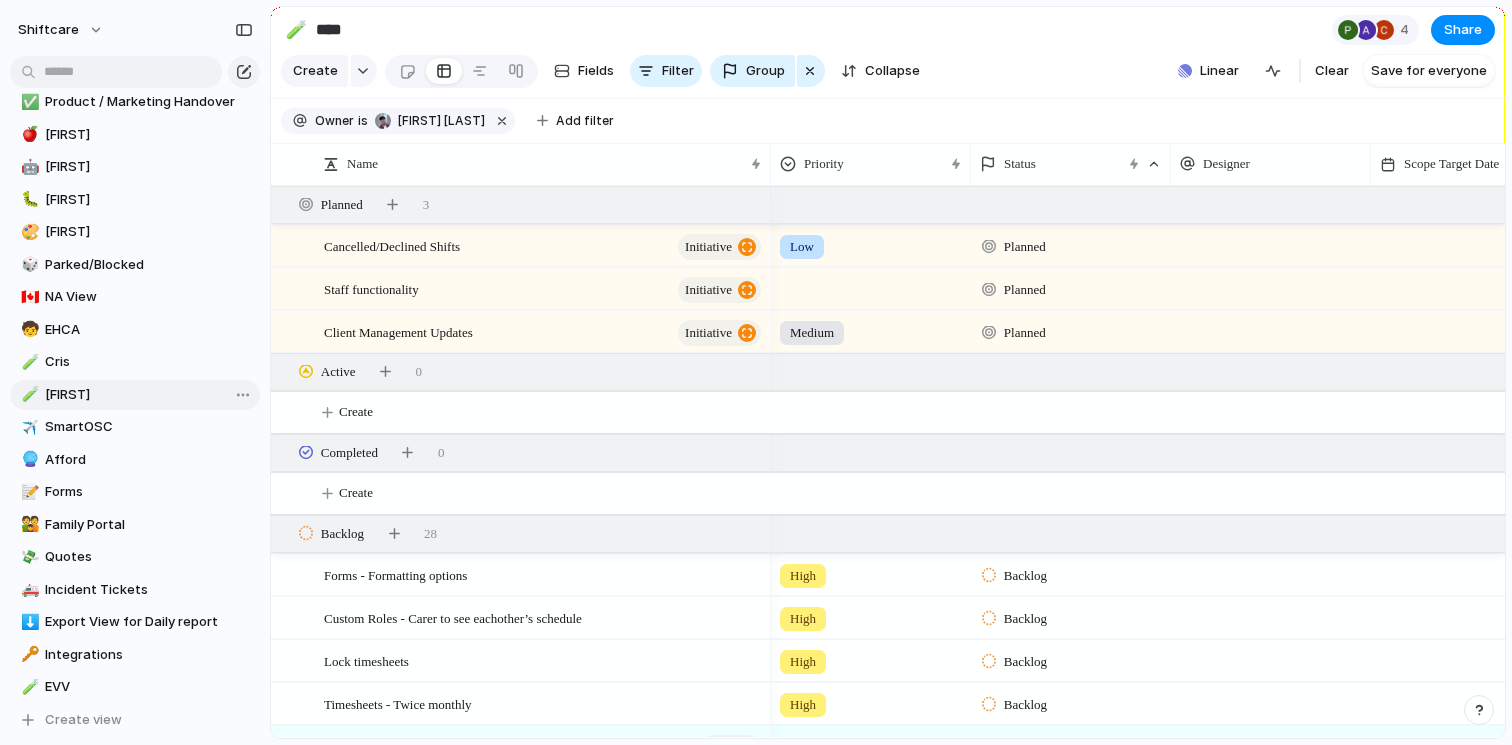 type on "*****" 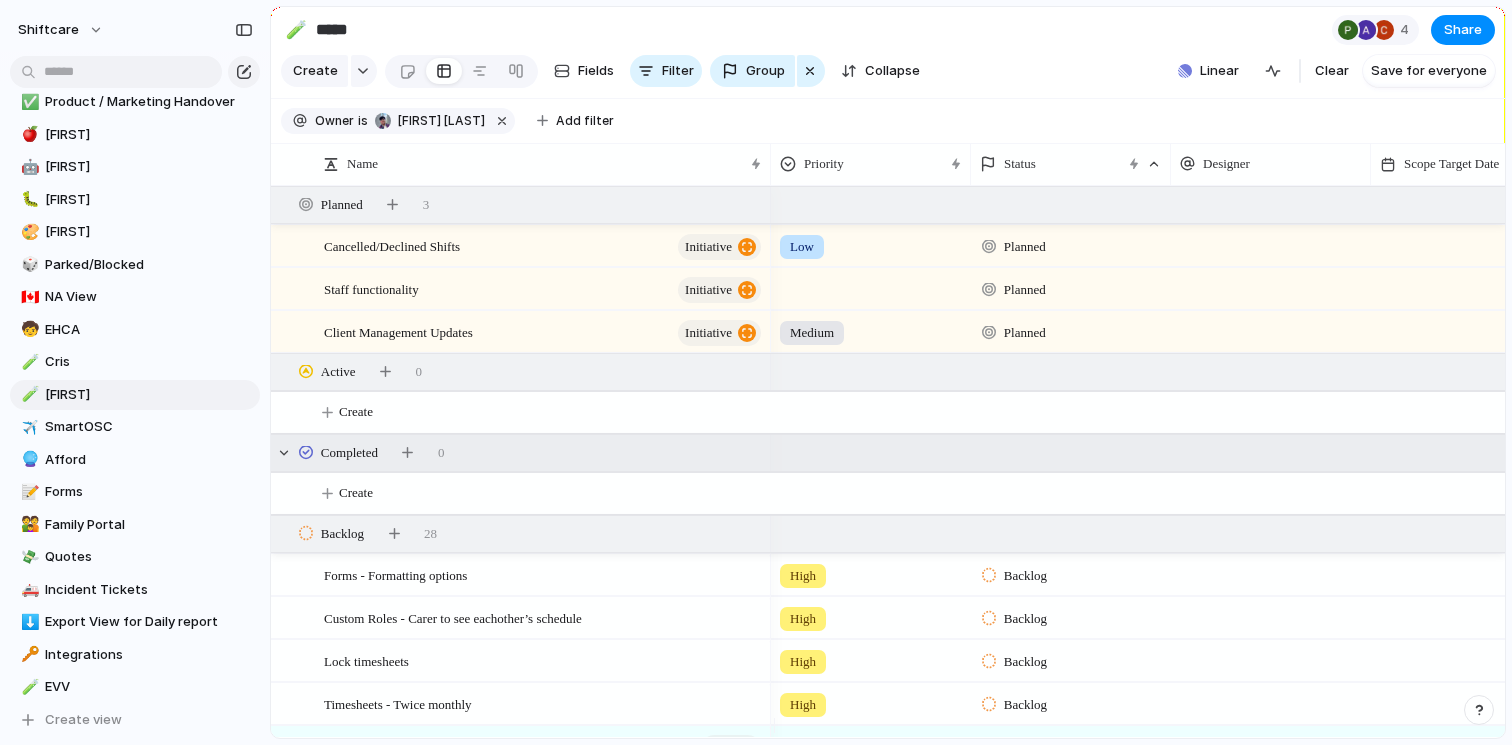 scroll, scrollTop: 120, scrollLeft: 0, axis: vertical 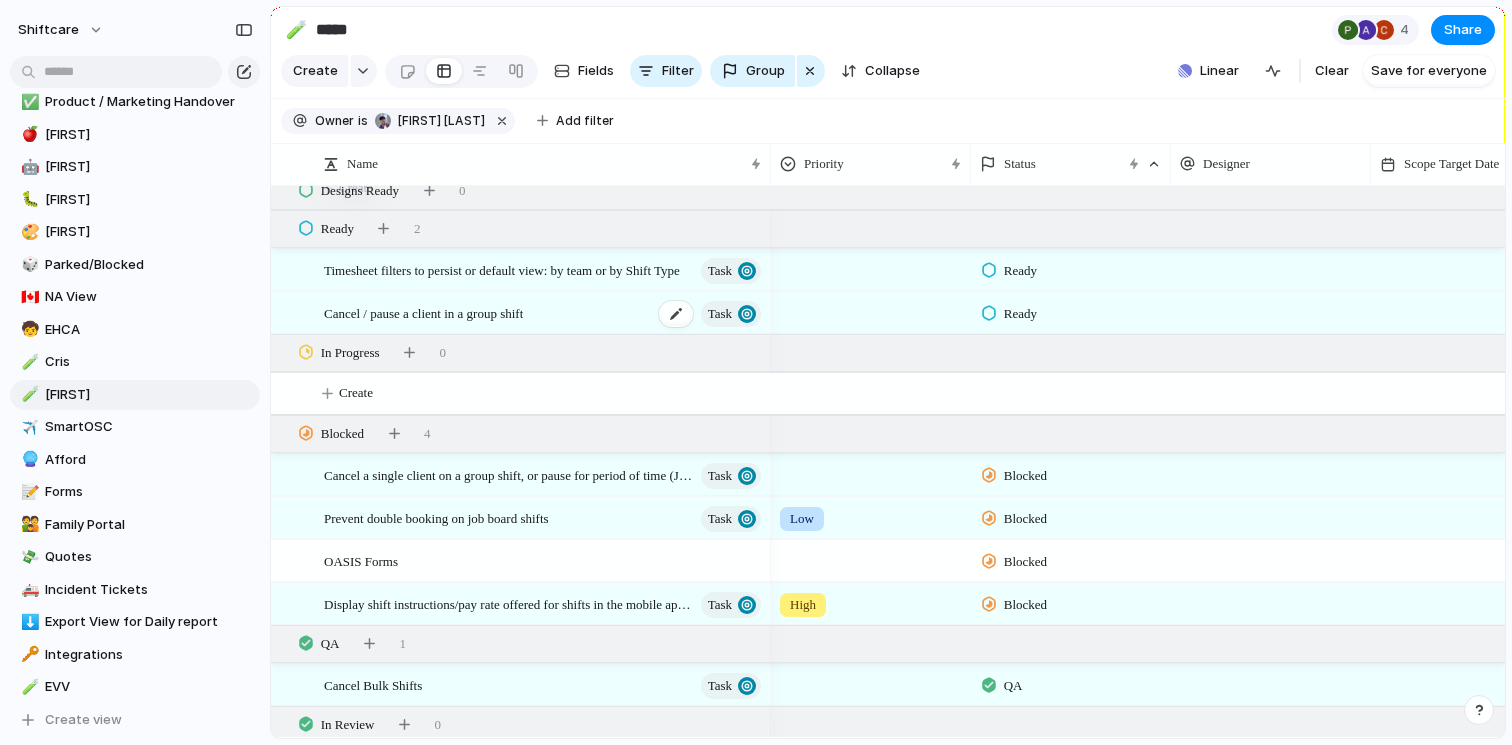 click on "Cancel / pause a client in a group shift Task" at bounding box center [544, 313] 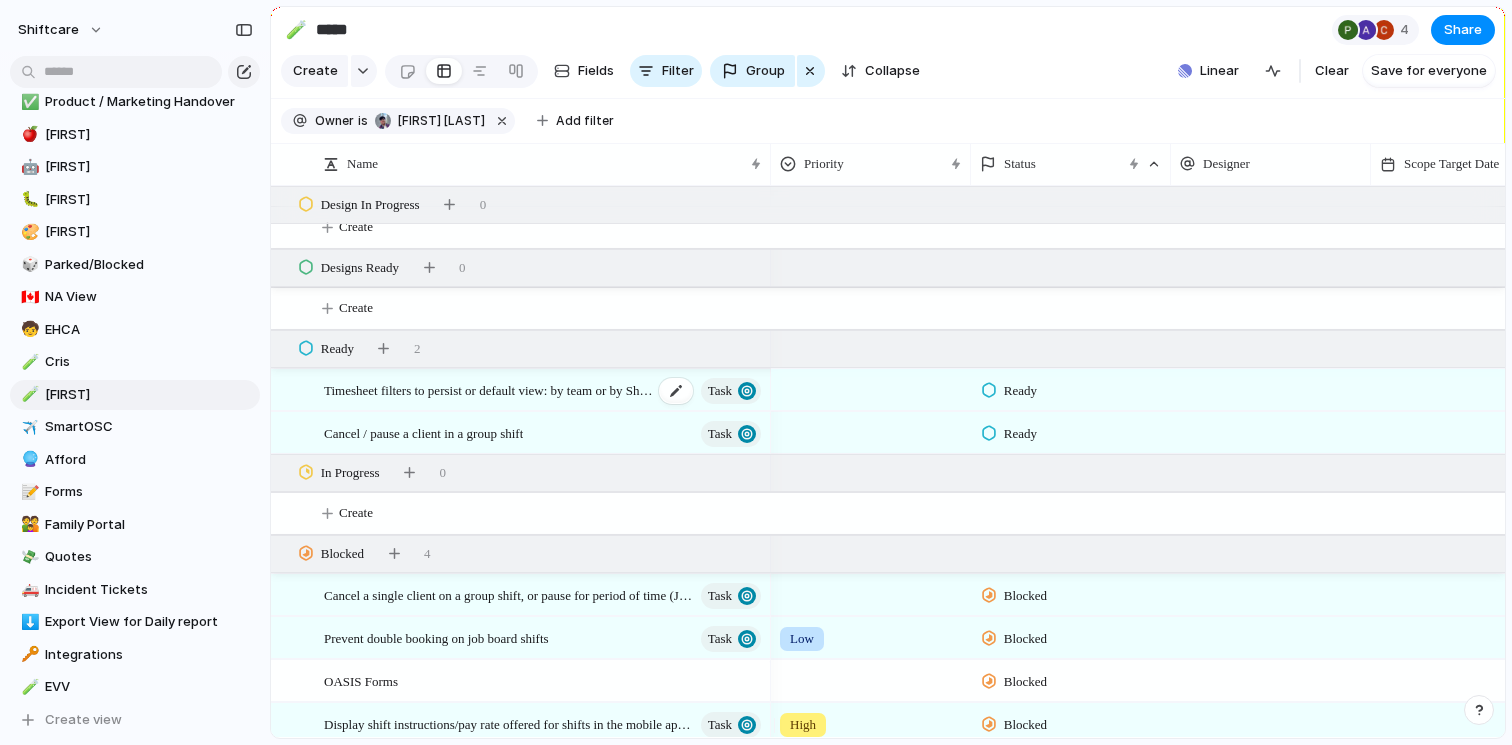 click on "Timesheet filters to persist or default view: by team or by Shift Type" at bounding box center (488, 389) 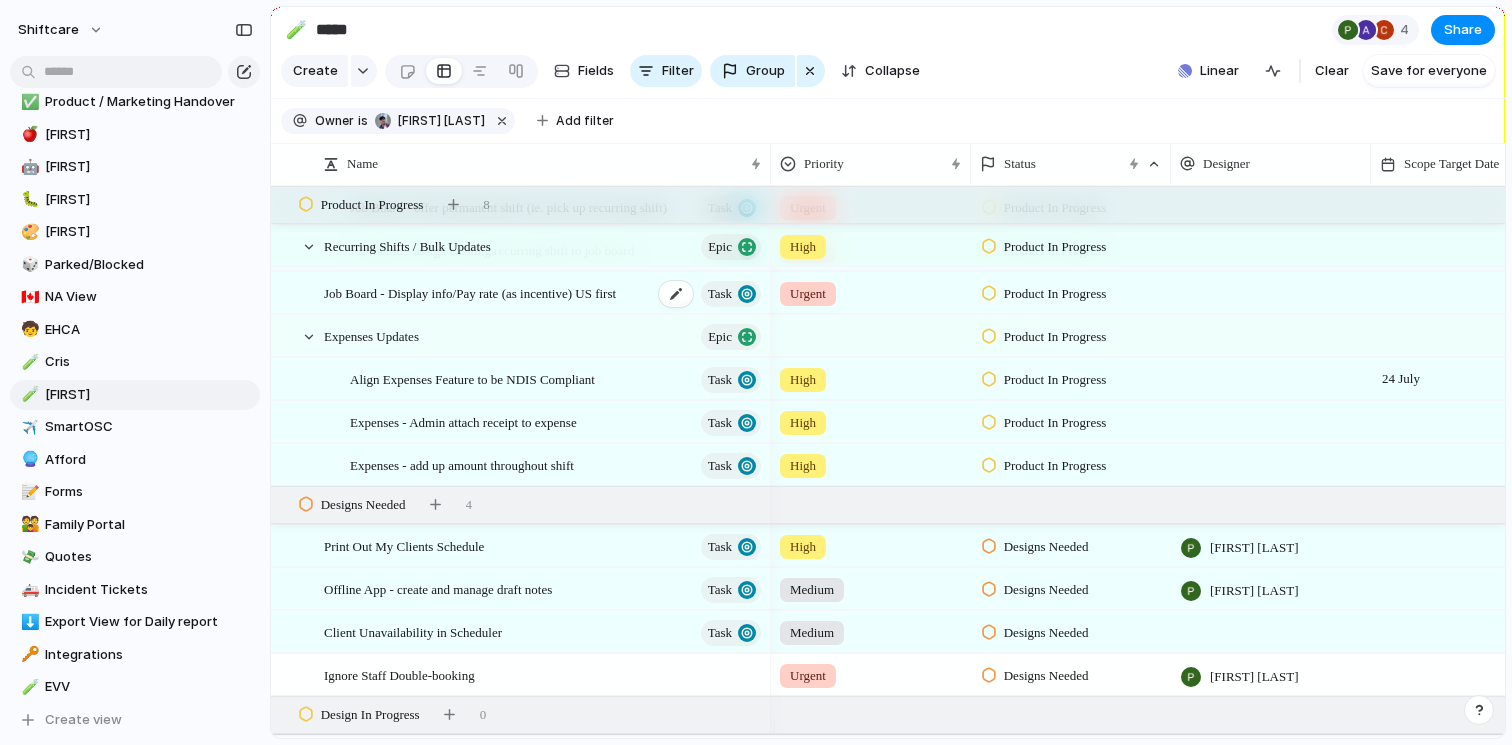click on "Job Board - Display info/Pay rate (as incentive) US first" at bounding box center [470, 292] 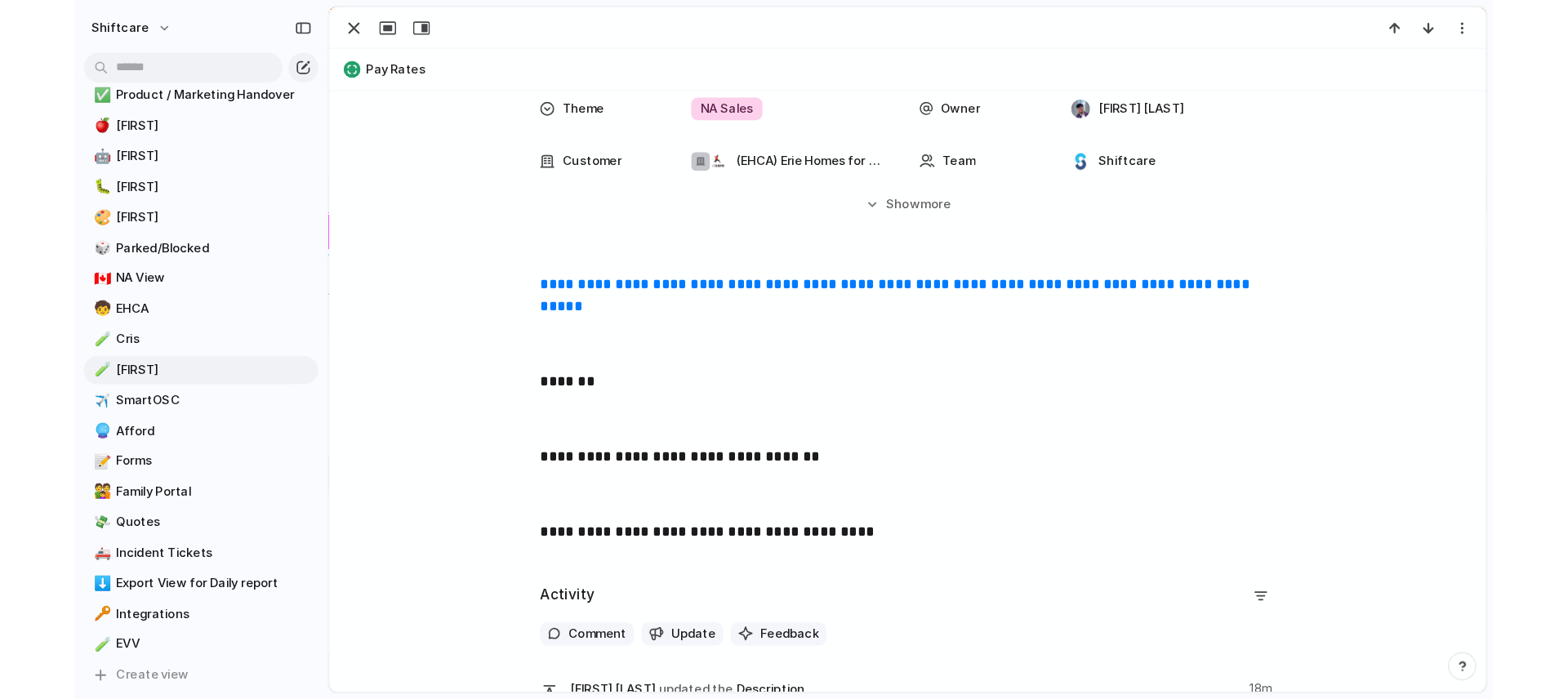 scroll, scrollTop: 282, scrollLeft: 0, axis: vertical 